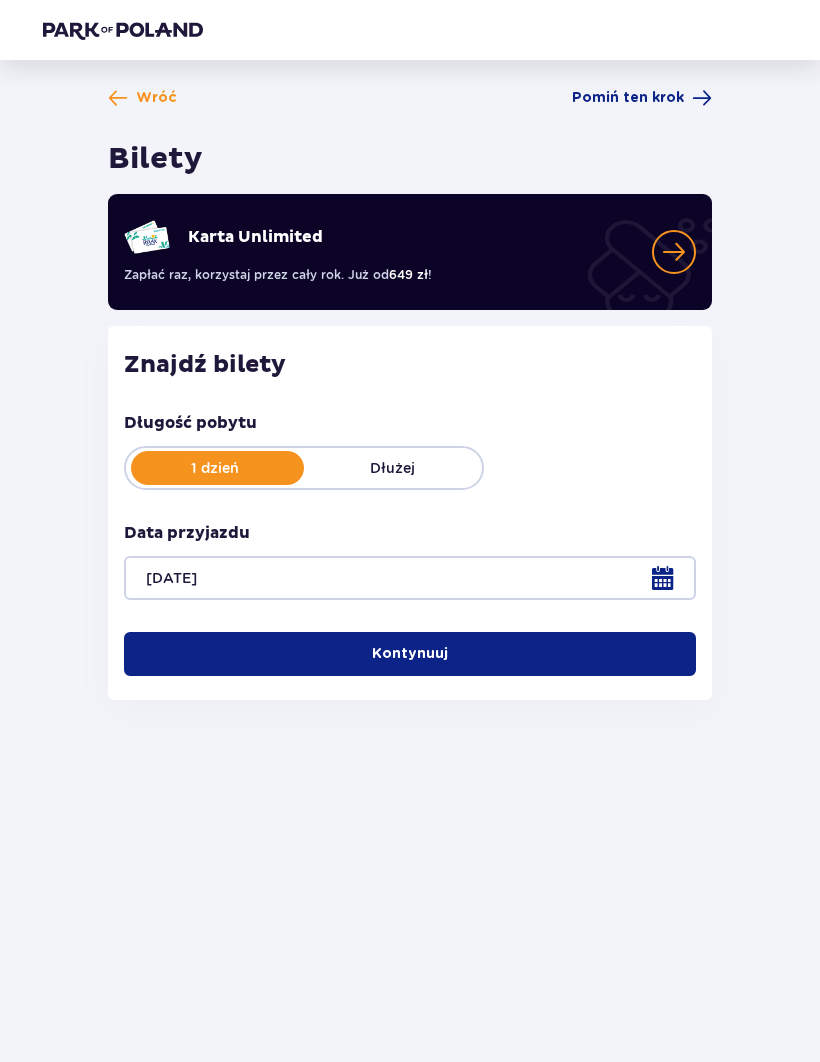 scroll, scrollTop: 0, scrollLeft: 0, axis: both 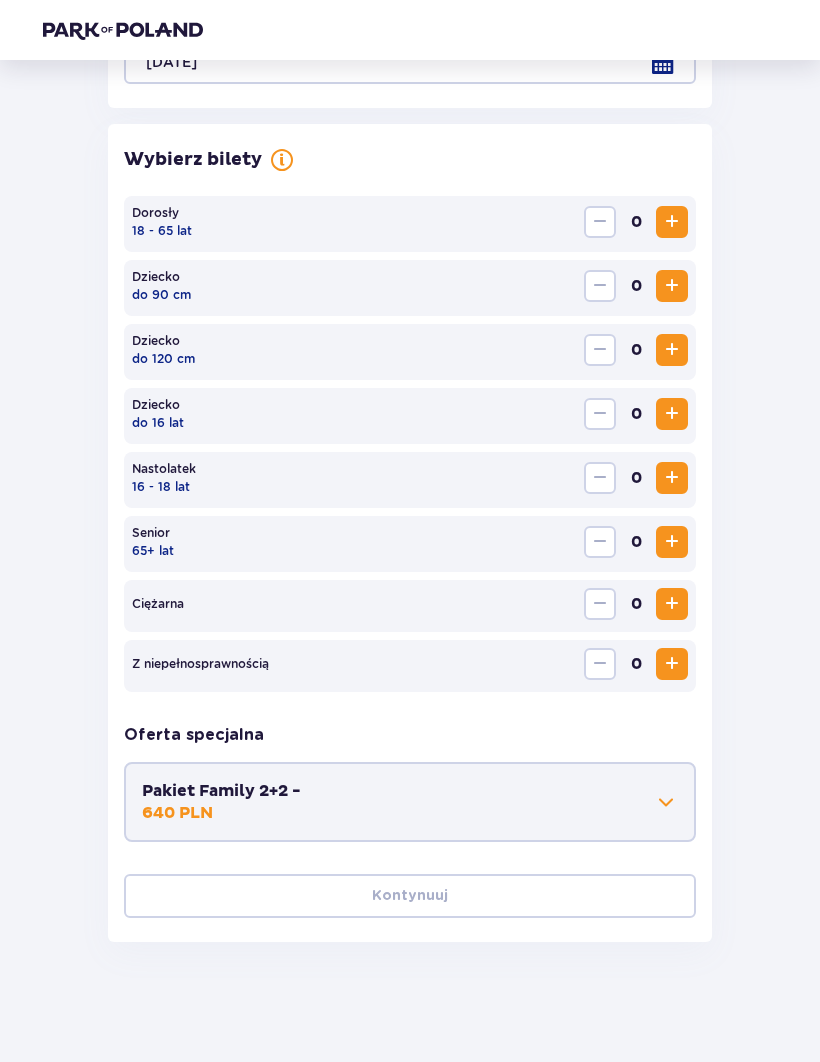click at bounding box center [672, 414] 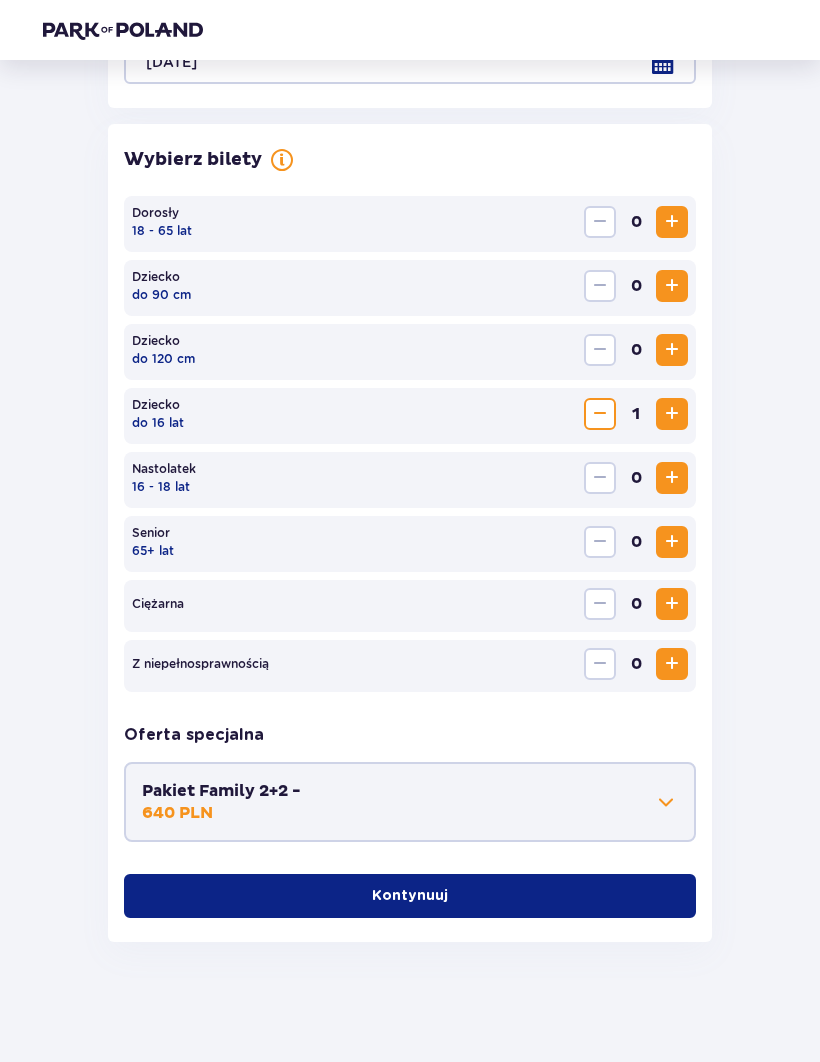 click at bounding box center [672, 414] 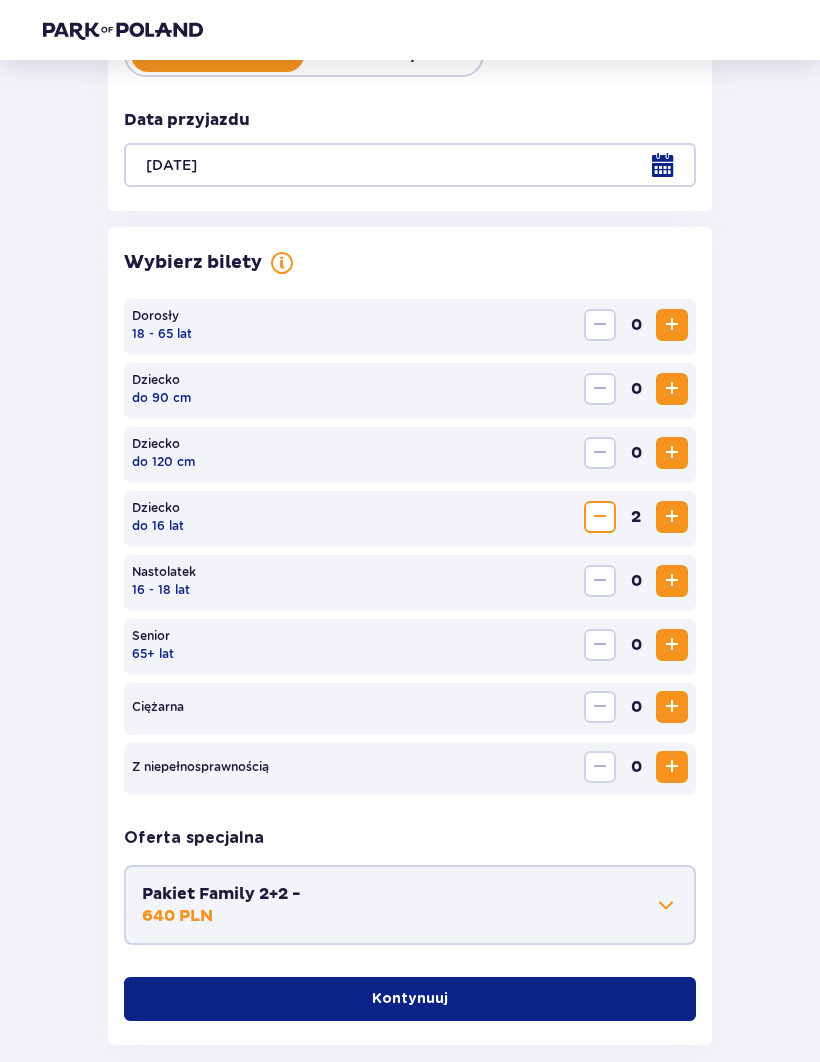 scroll, scrollTop: 418, scrollLeft: 0, axis: vertical 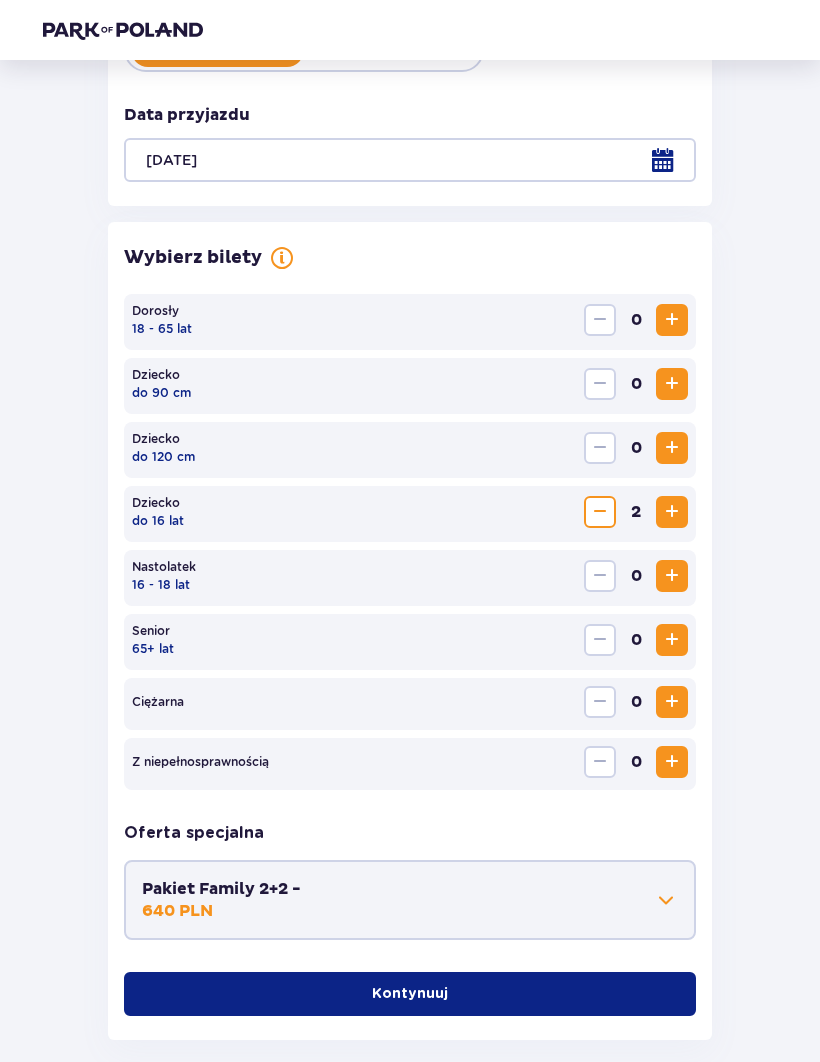 click on "Kontynuuj" at bounding box center [410, 994] 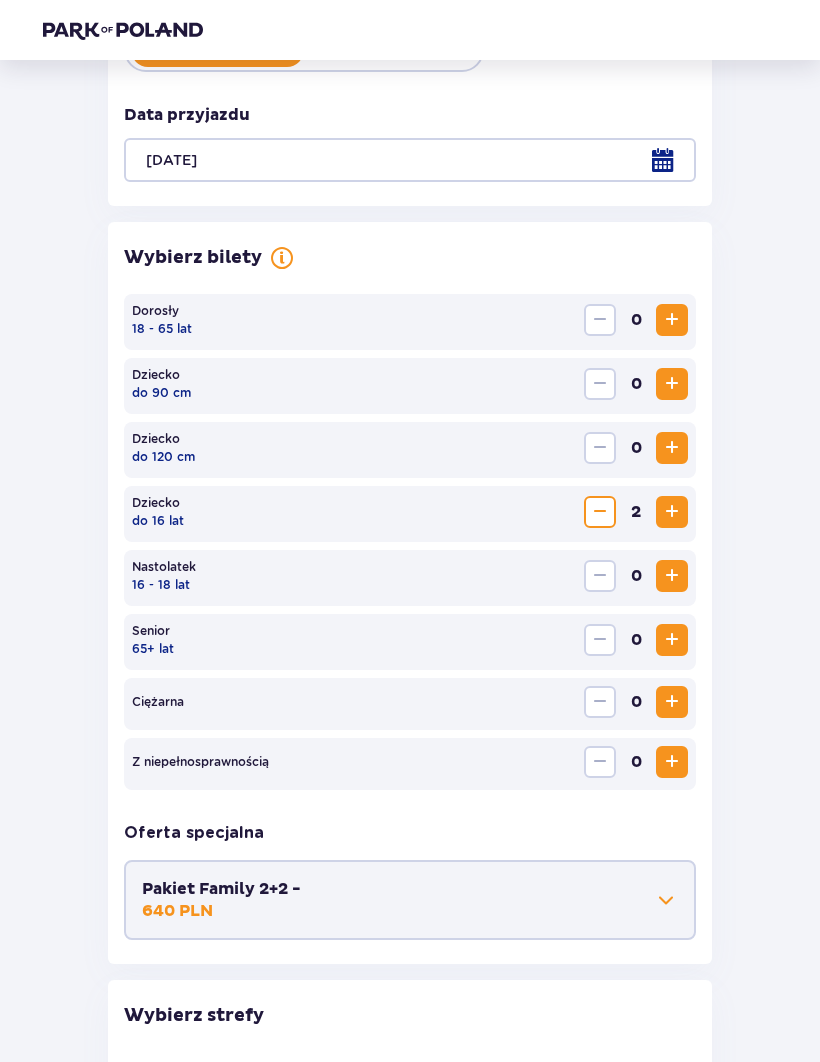 scroll, scrollTop: 775, scrollLeft: 0, axis: vertical 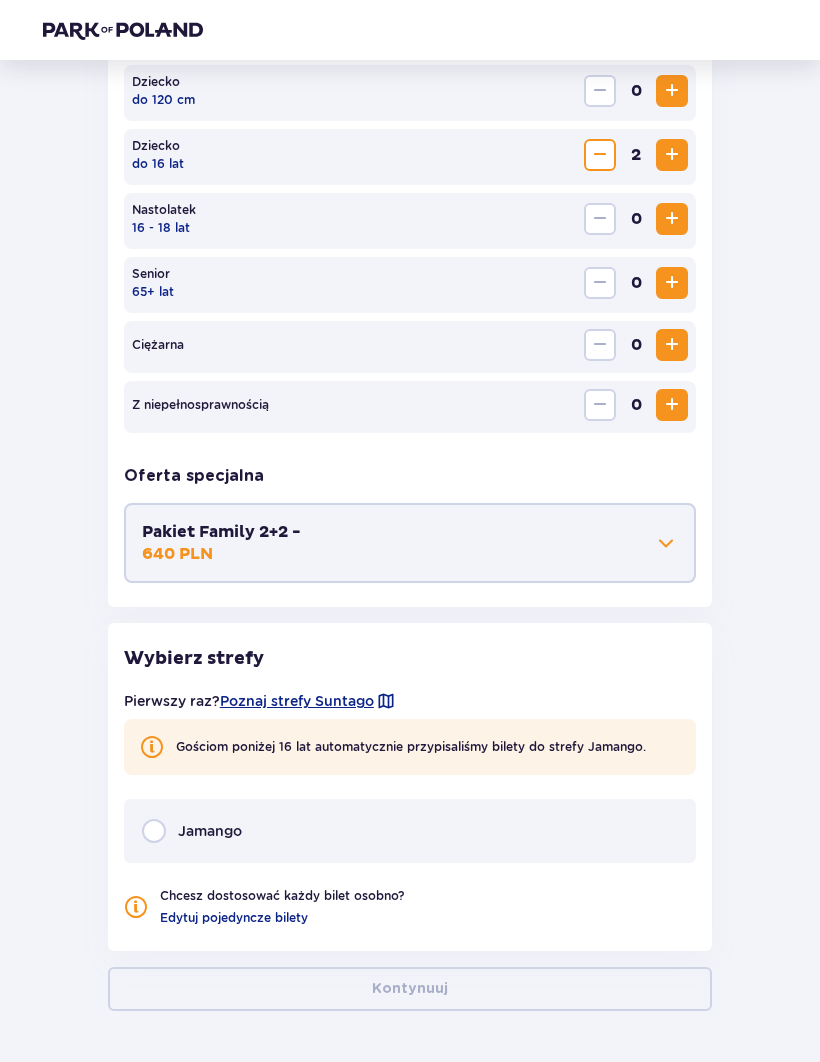 click on "Jamango" at bounding box center [410, 831] 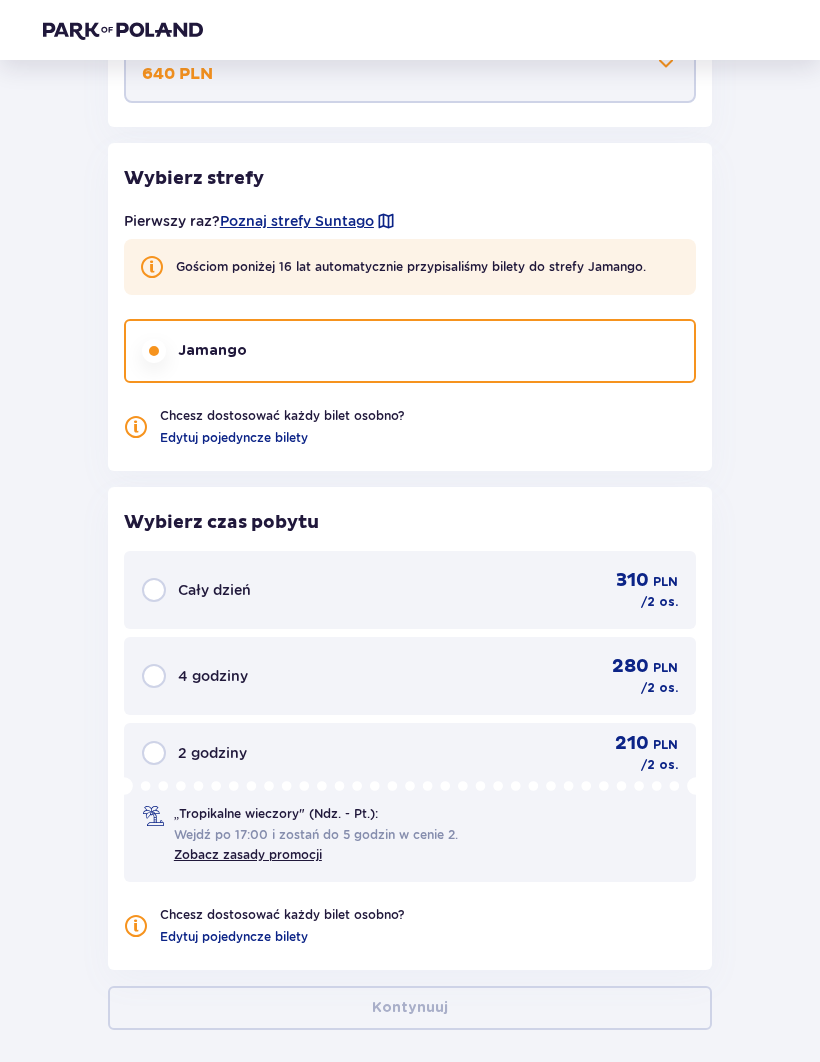 scroll, scrollTop: 1272, scrollLeft: 0, axis: vertical 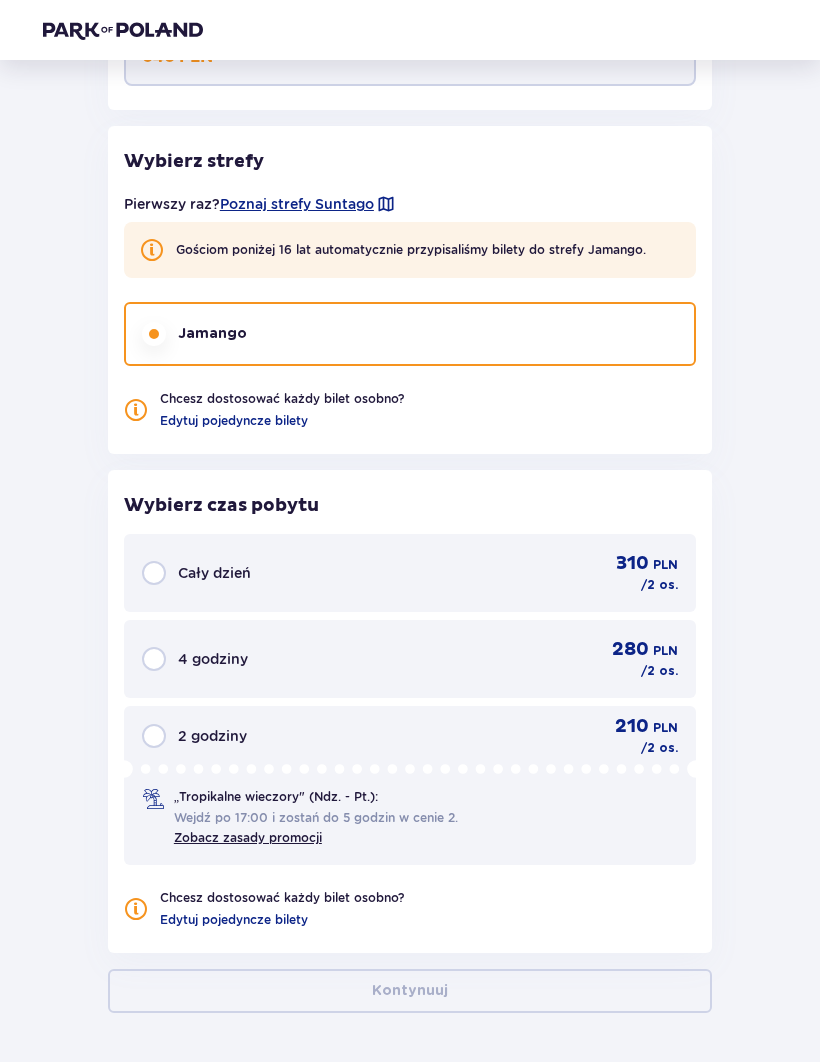 click on "2 godziny" at bounding box center [212, 736] 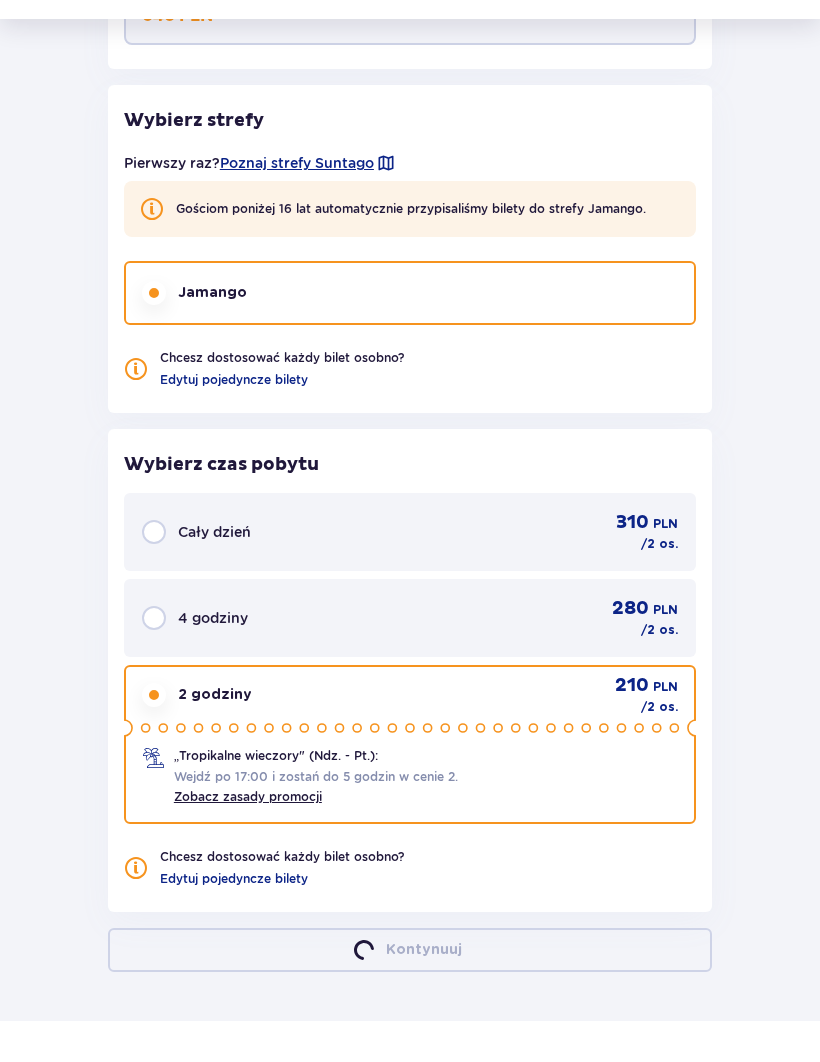 scroll, scrollTop: 1372, scrollLeft: 0, axis: vertical 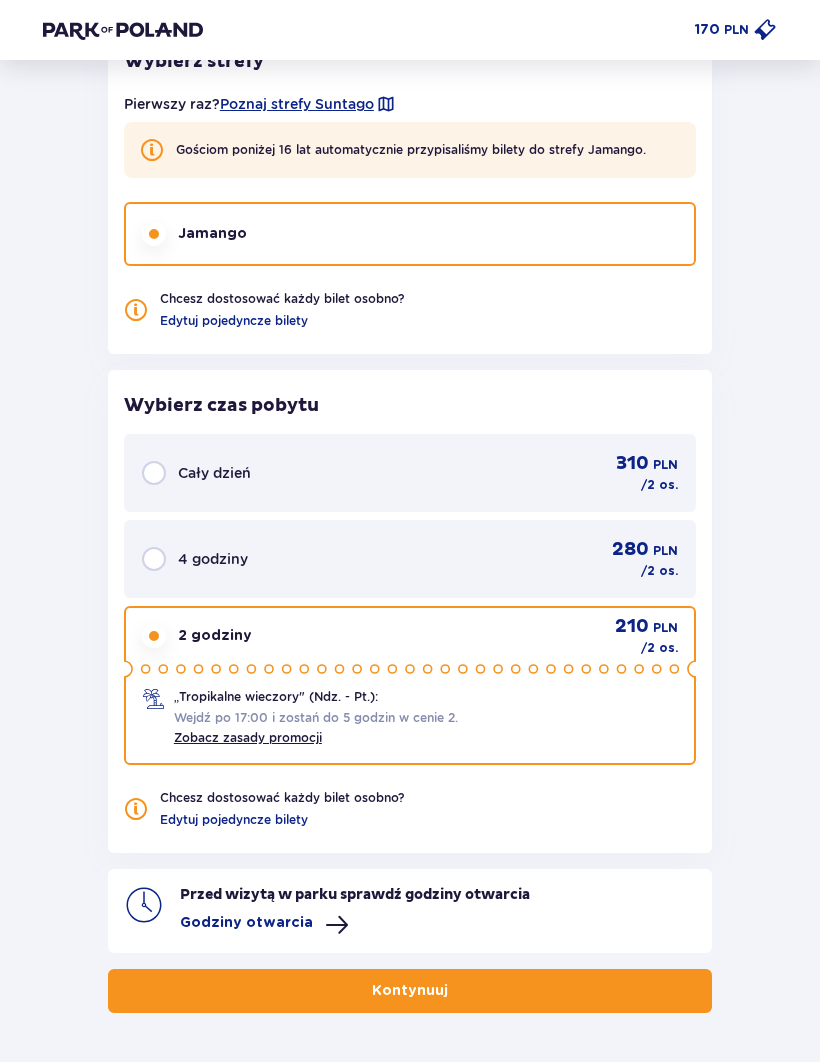 click on "Kontynuuj" at bounding box center [410, 991] 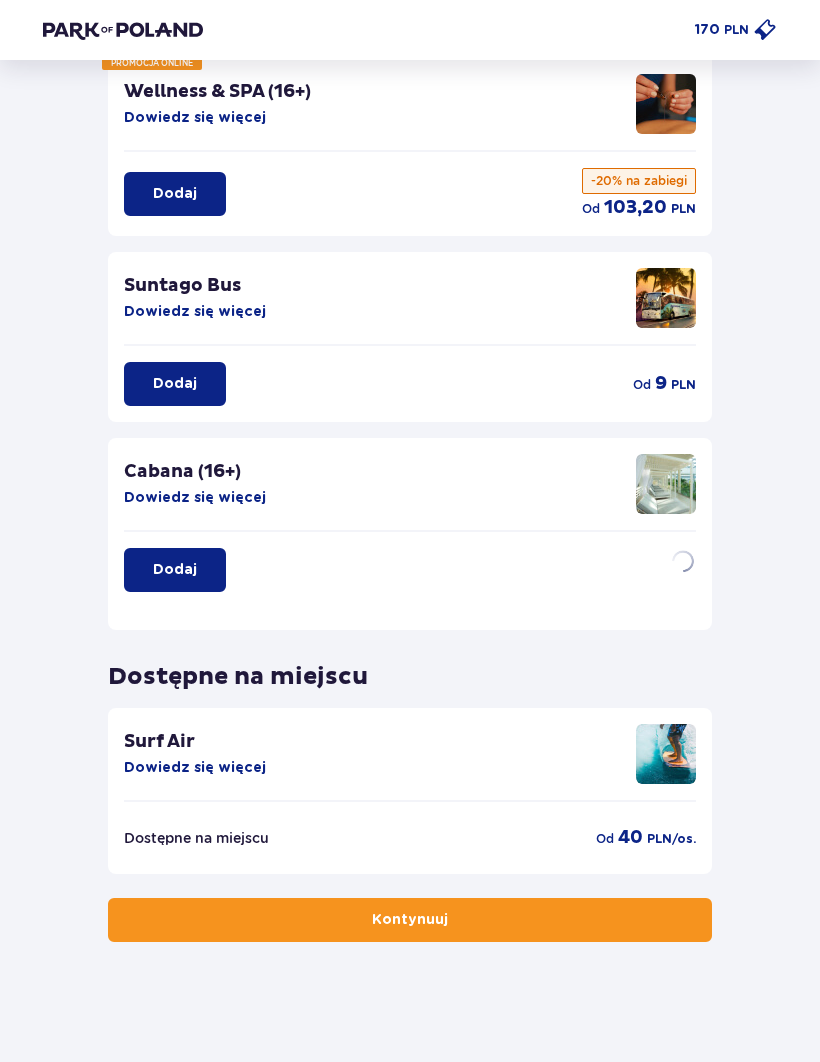 scroll, scrollTop: 0, scrollLeft: 0, axis: both 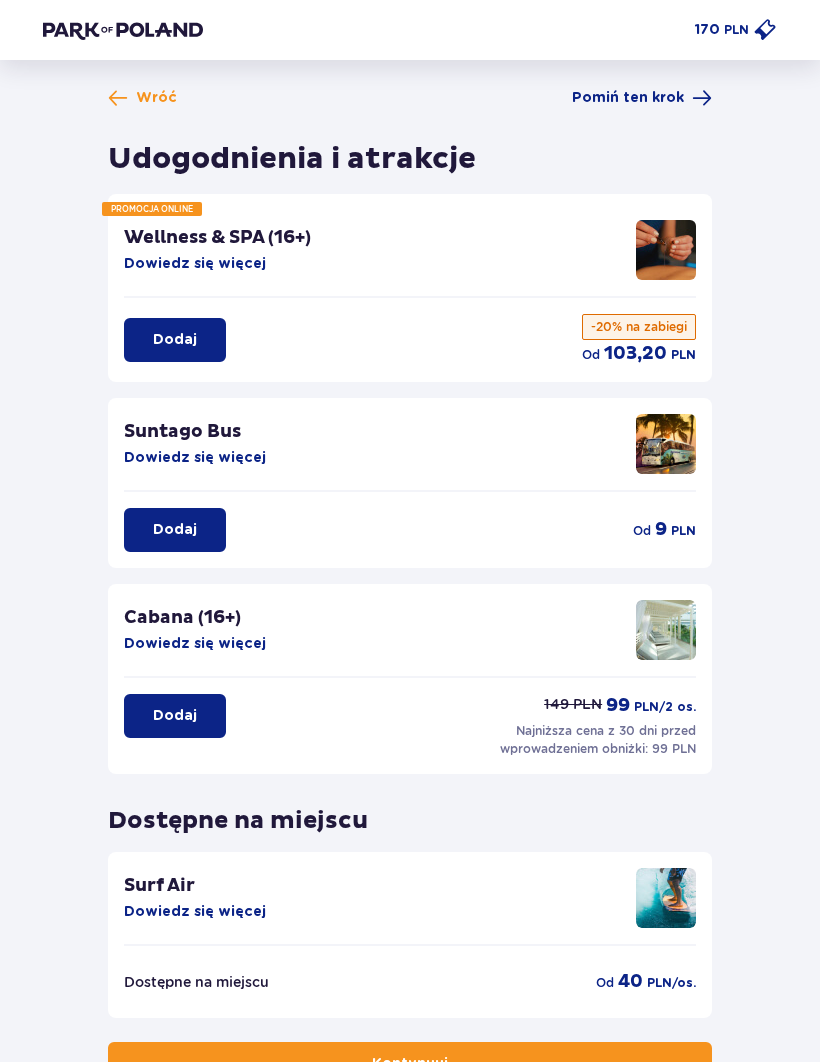 click on "Dowiedz się więcej" at bounding box center [195, 458] 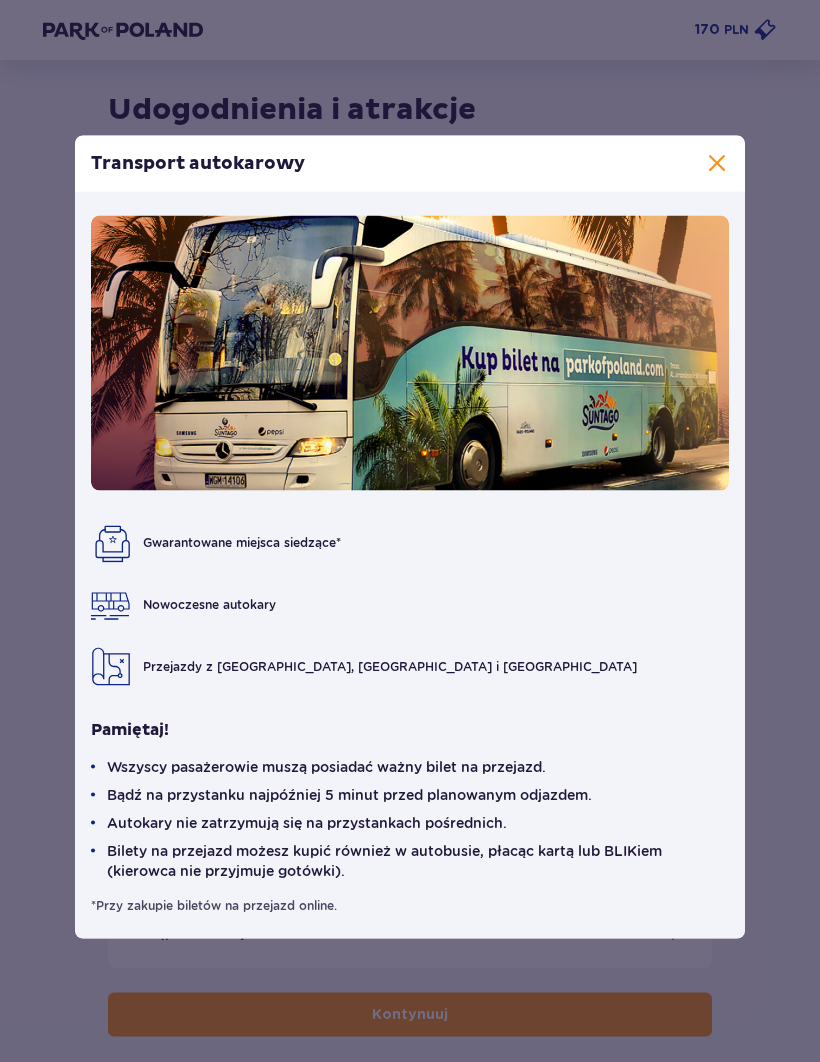 scroll, scrollTop: 75, scrollLeft: 0, axis: vertical 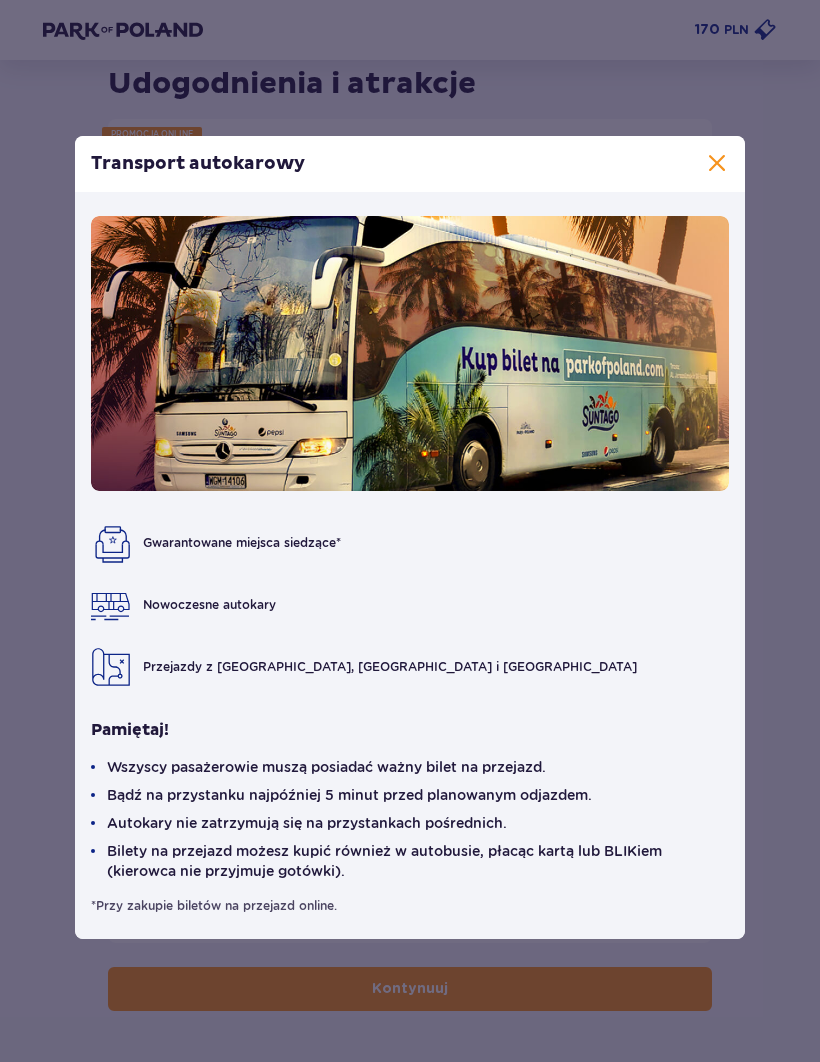 click at bounding box center (717, 164) 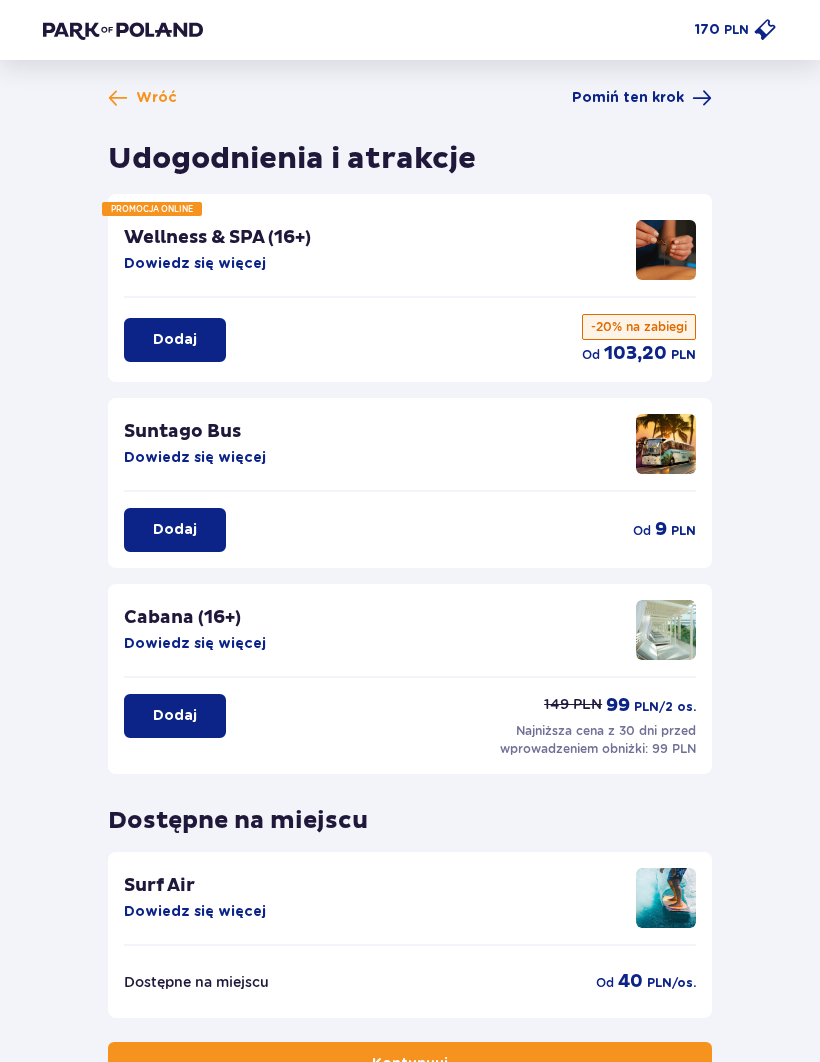 click on "Kontynuuj" at bounding box center [410, 1064] 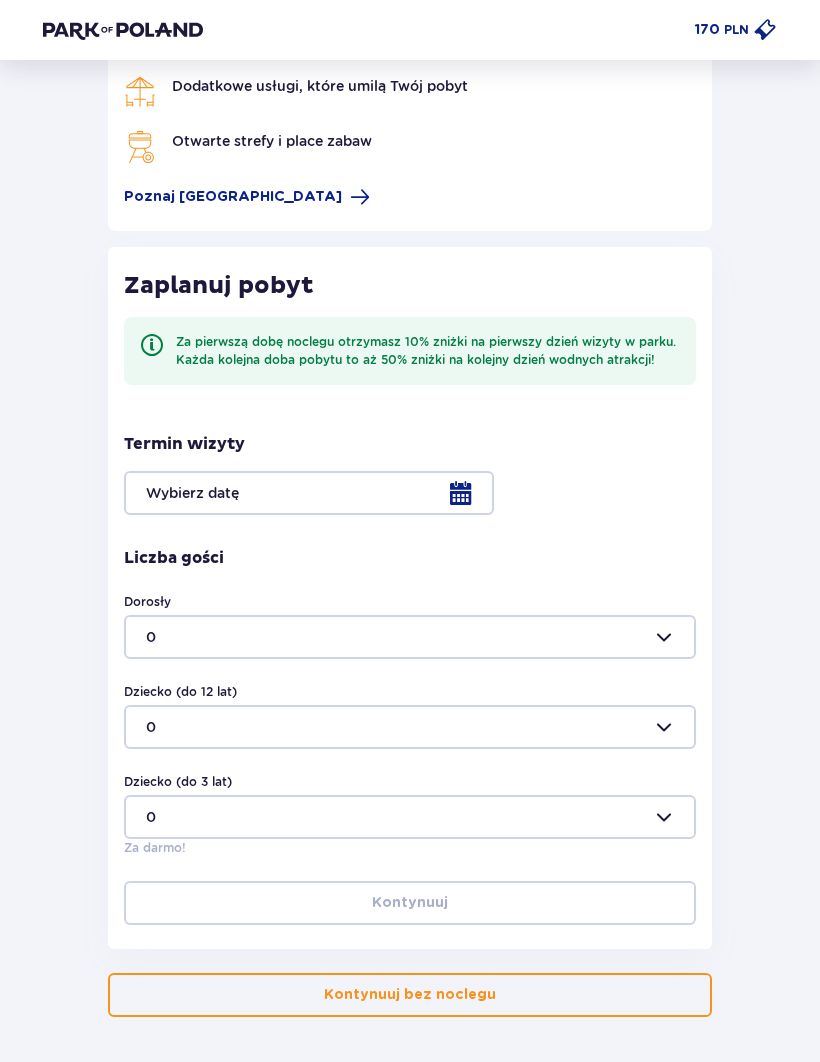 scroll, scrollTop: 198, scrollLeft: 0, axis: vertical 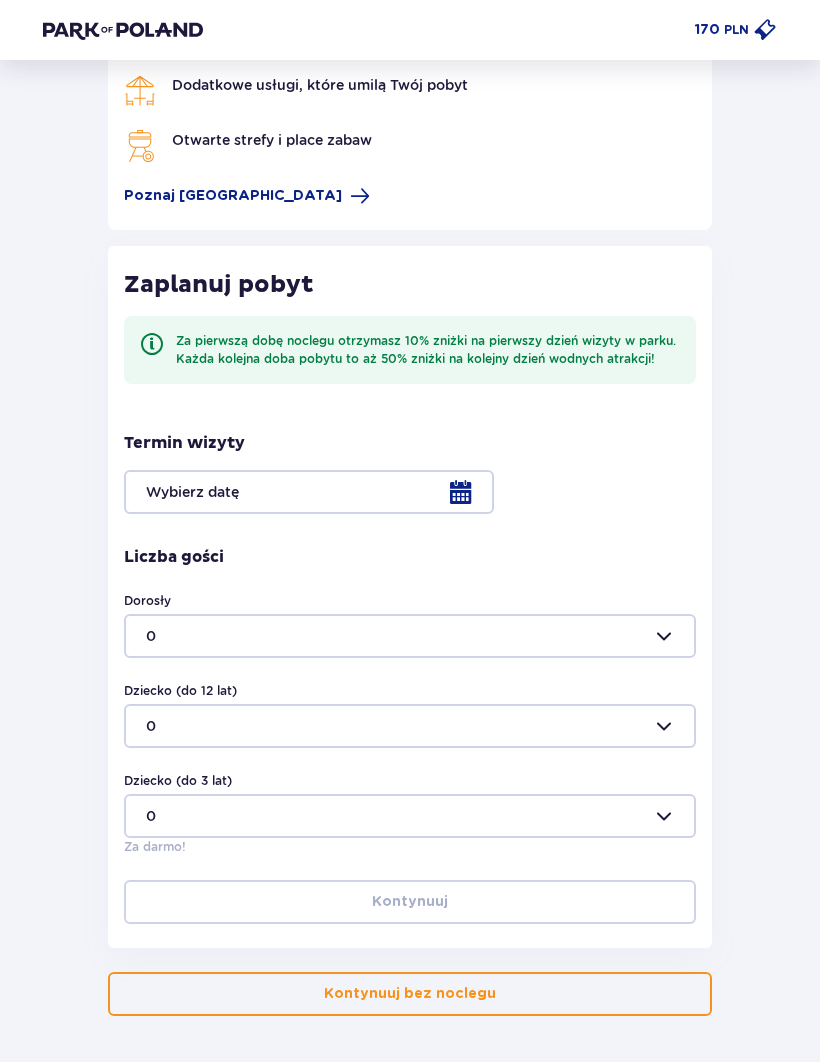 click at bounding box center (410, 636) 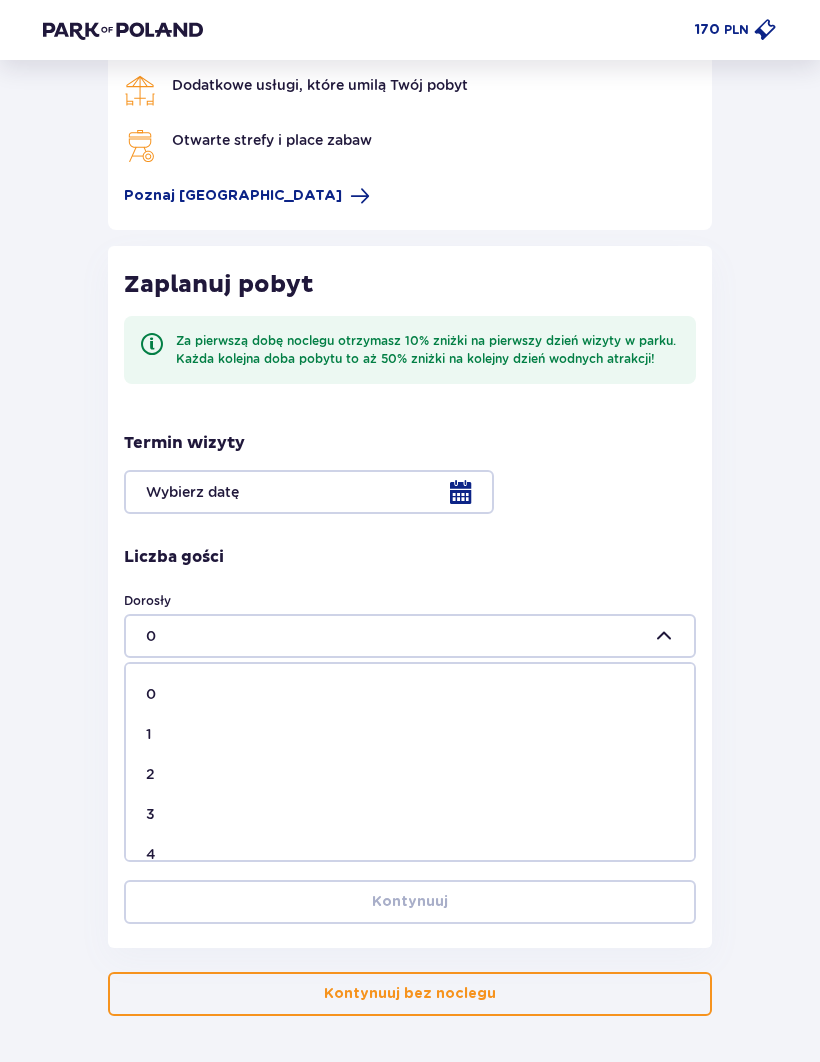 click on "1" at bounding box center (410, 734) 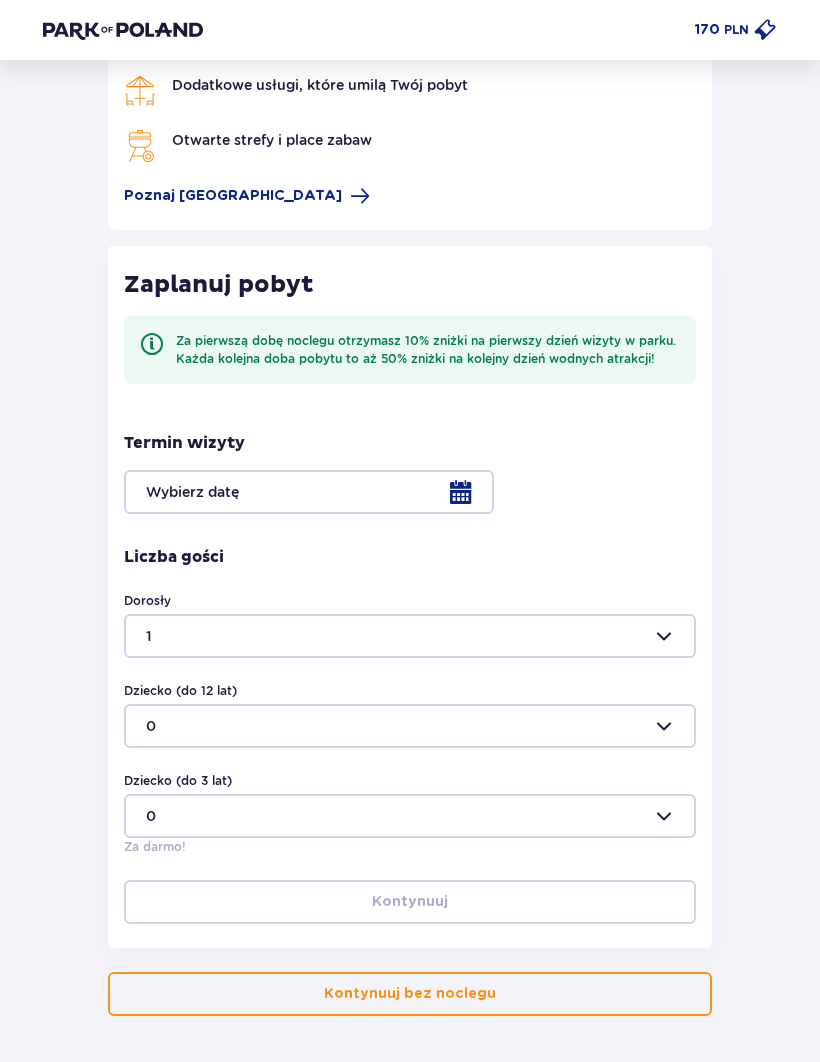 click at bounding box center [410, 726] 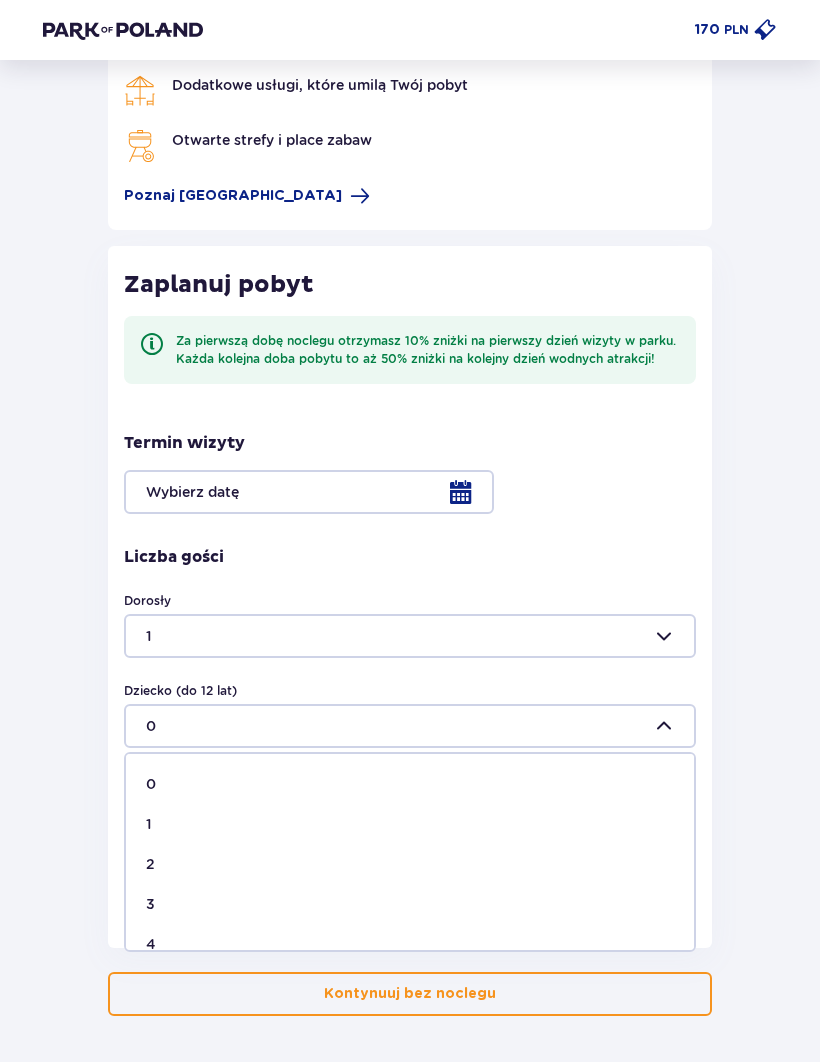 click on "2" at bounding box center (410, 864) 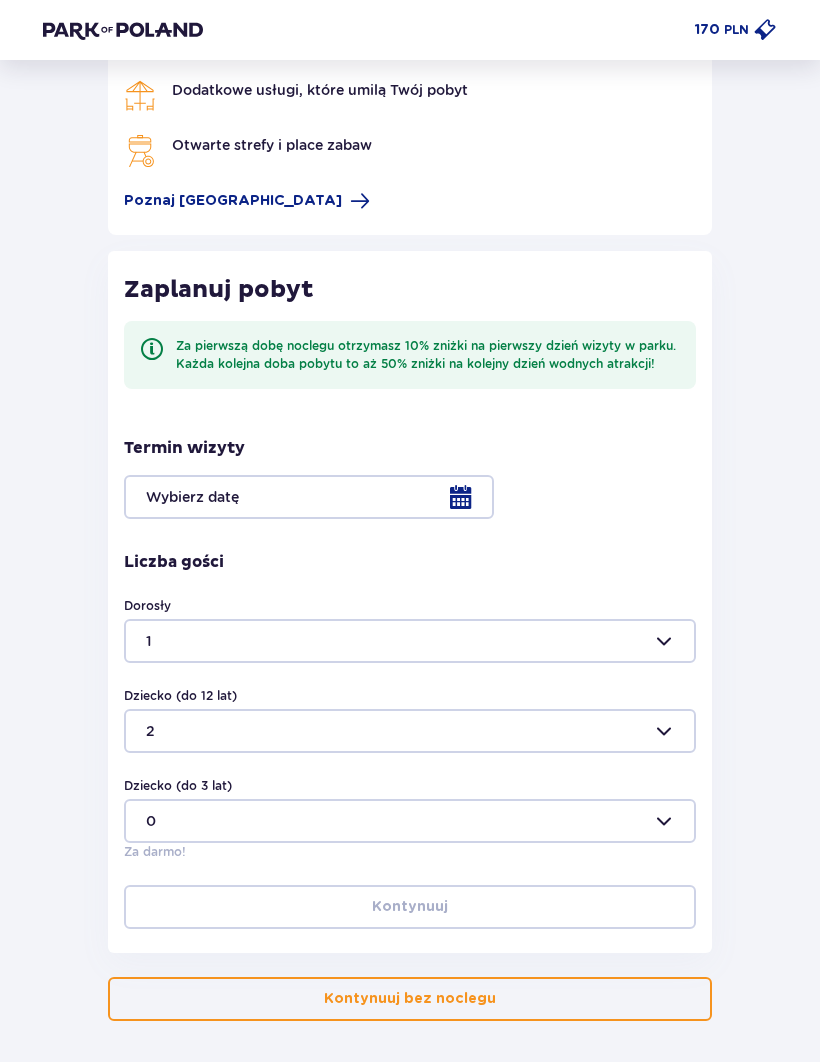 scroll, scrollTop: 203, scrollLeft: 0, axis: vertical 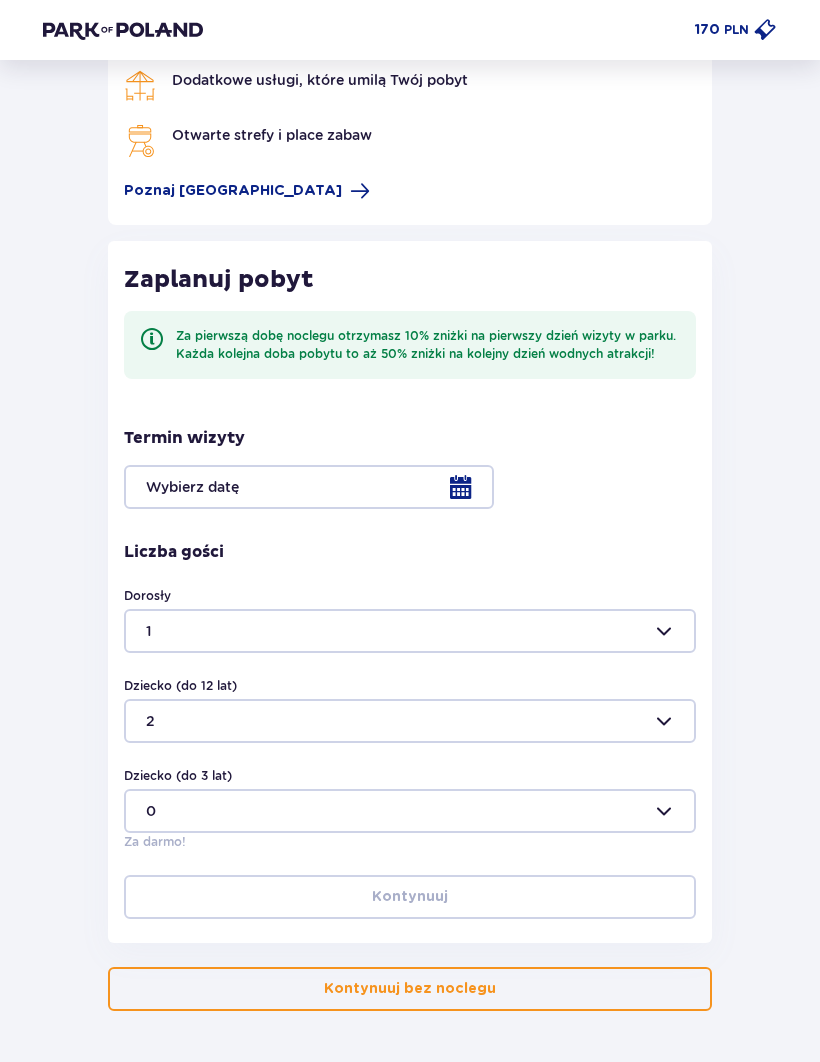 click at bounding box center (410, 487) 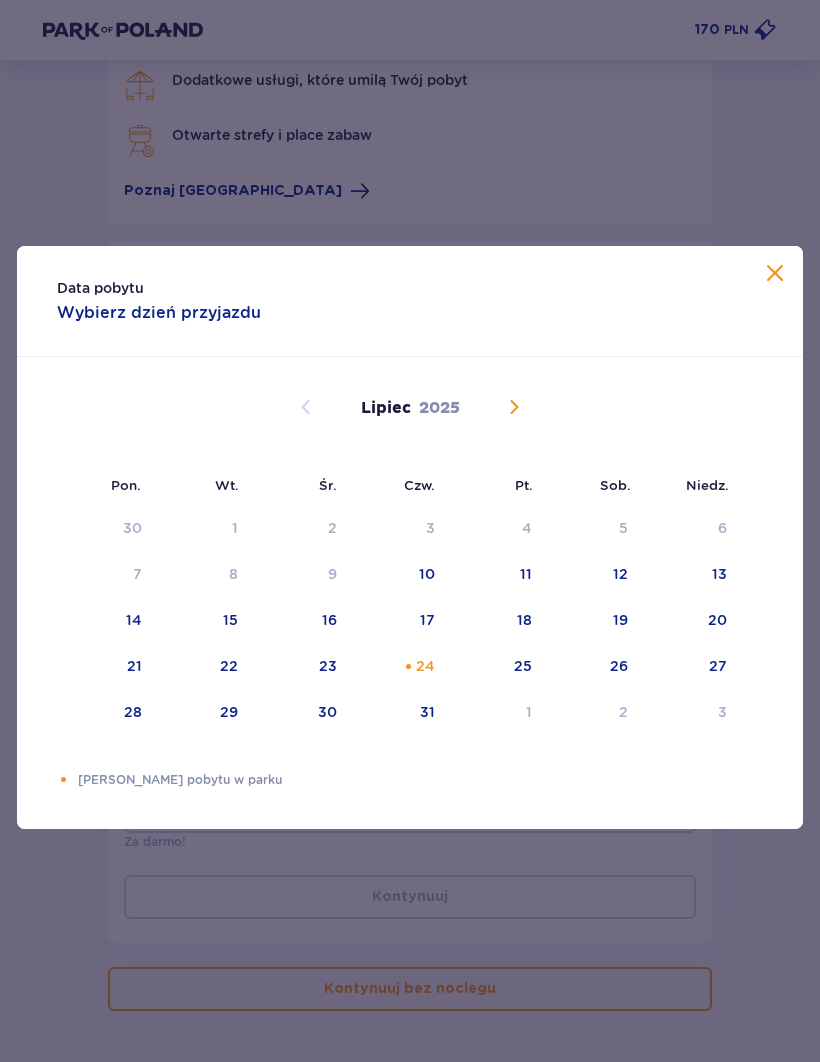 click on "24" at bounding box center (400, 667) 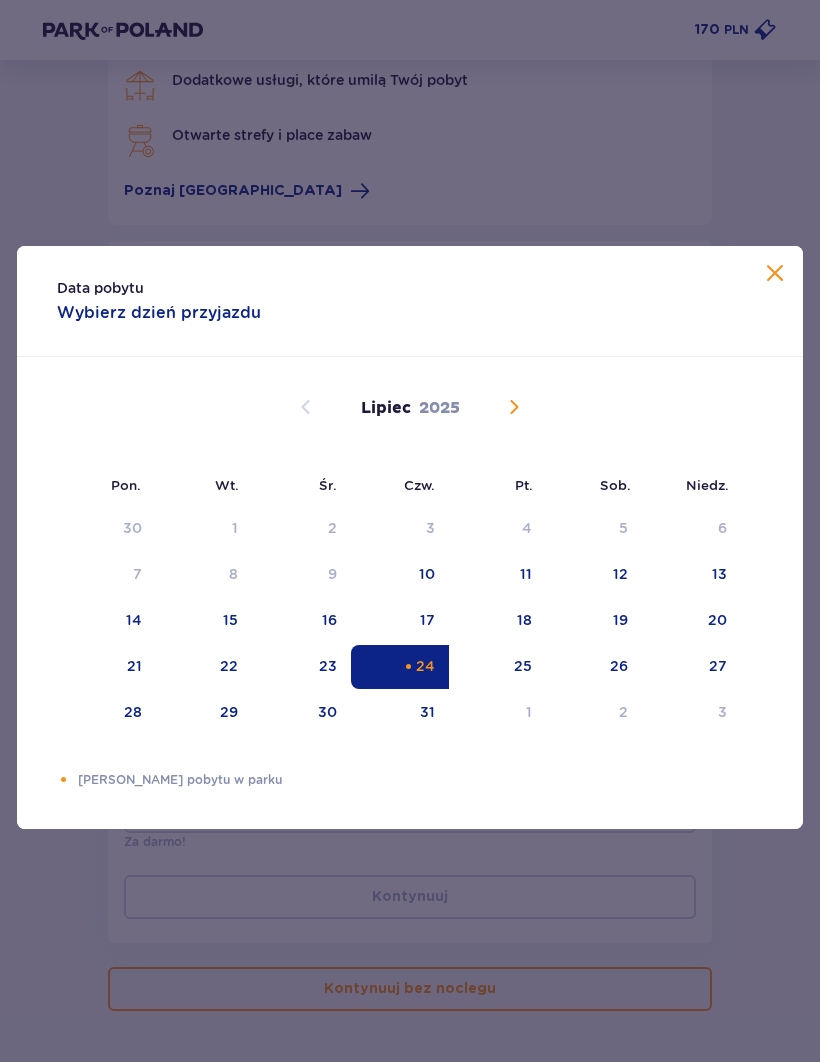 click at bounding box center [775, 274] 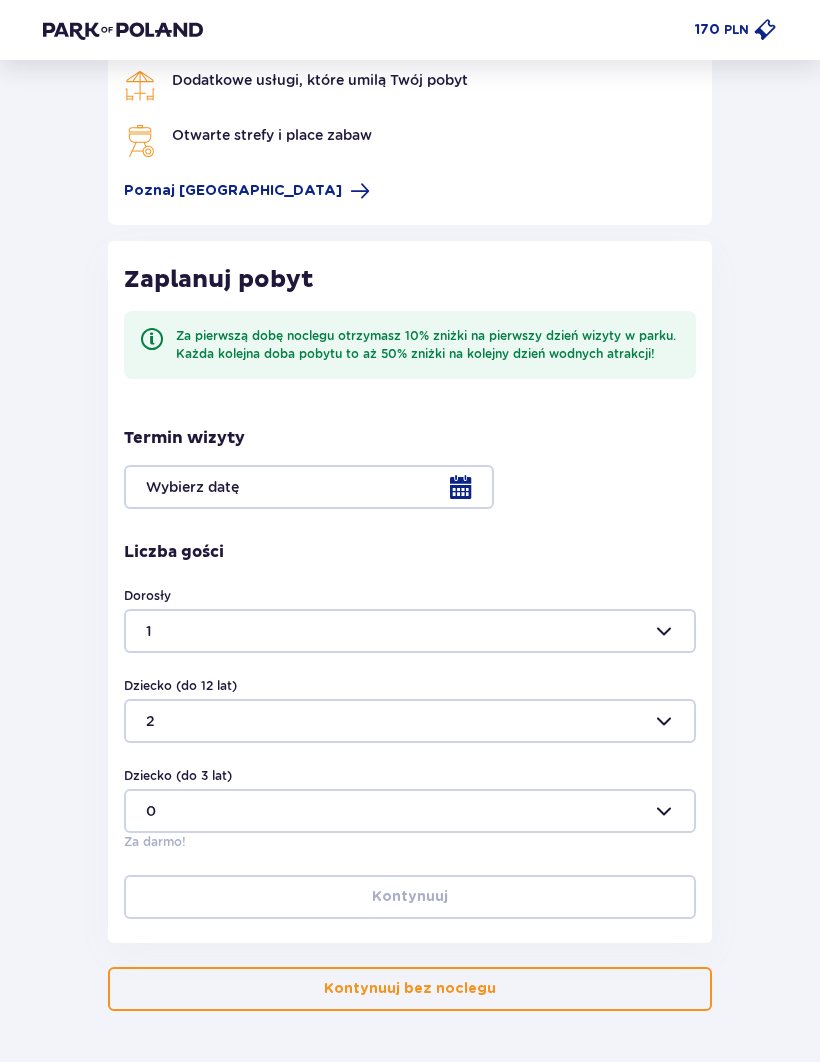 click at bounding box center [410, 487] 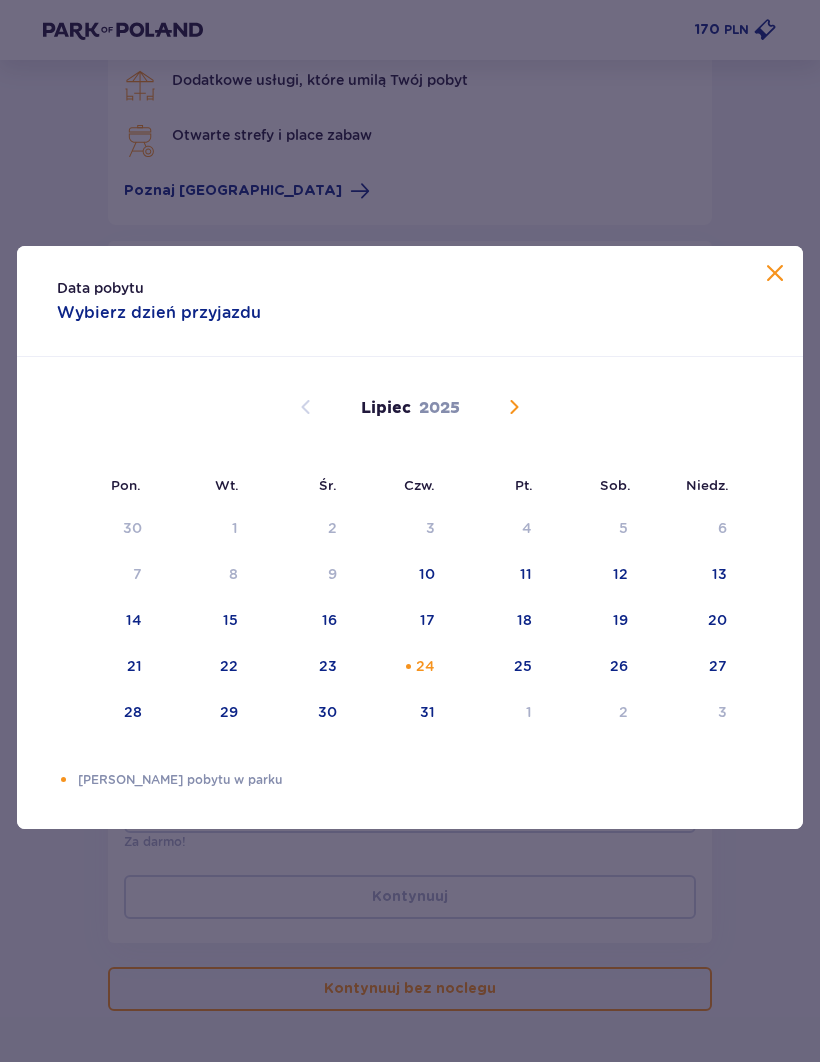 click on "24" at bounding box center [425, 666] 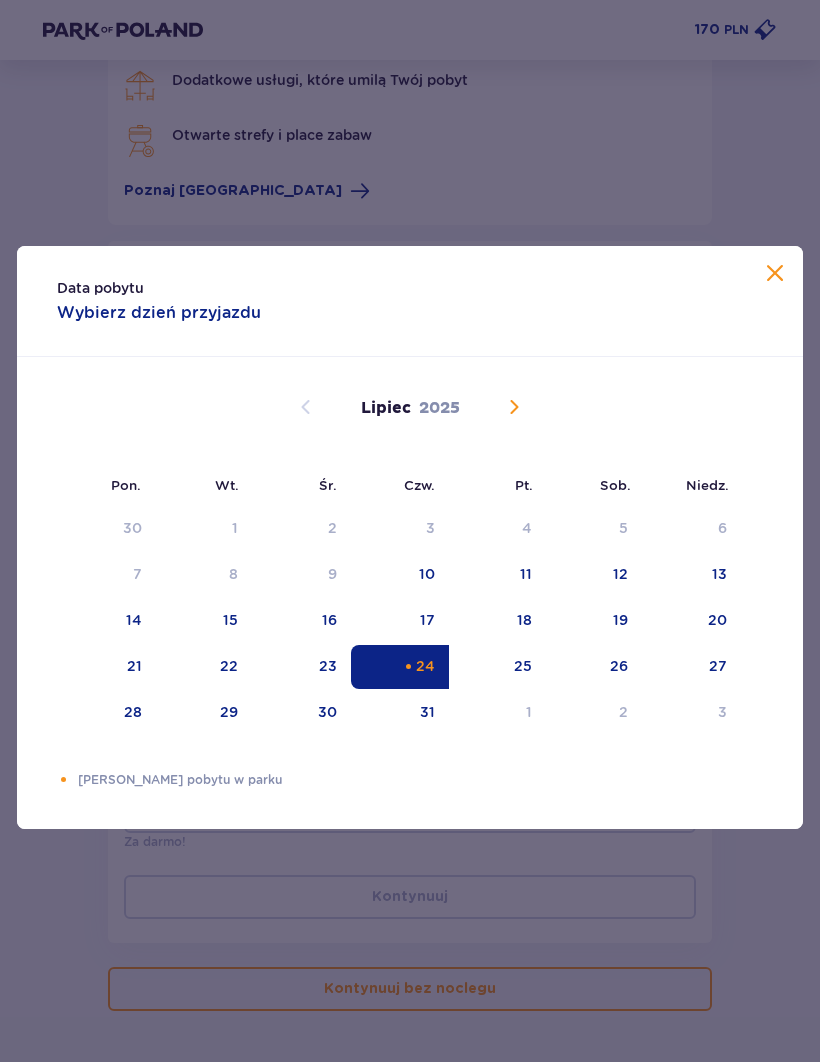 click at bounding box center [775, 274] 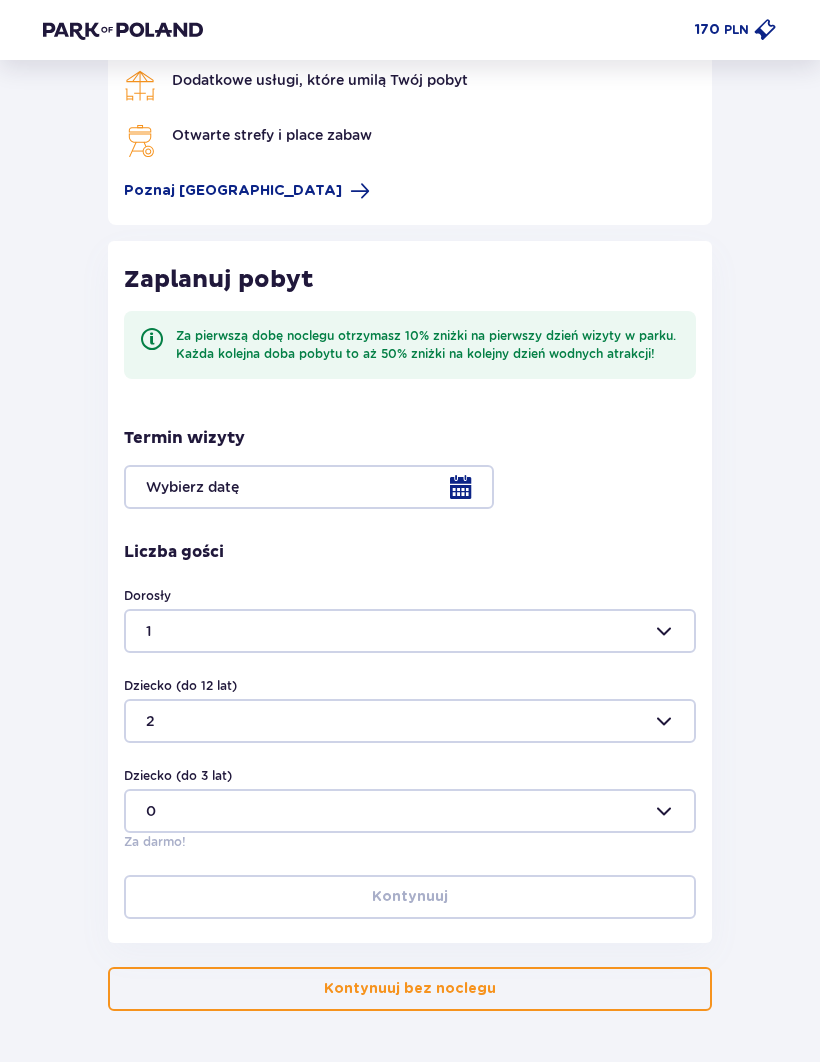 click on "Kontynuuj bez noclegu" at bounding box center (410, 989) 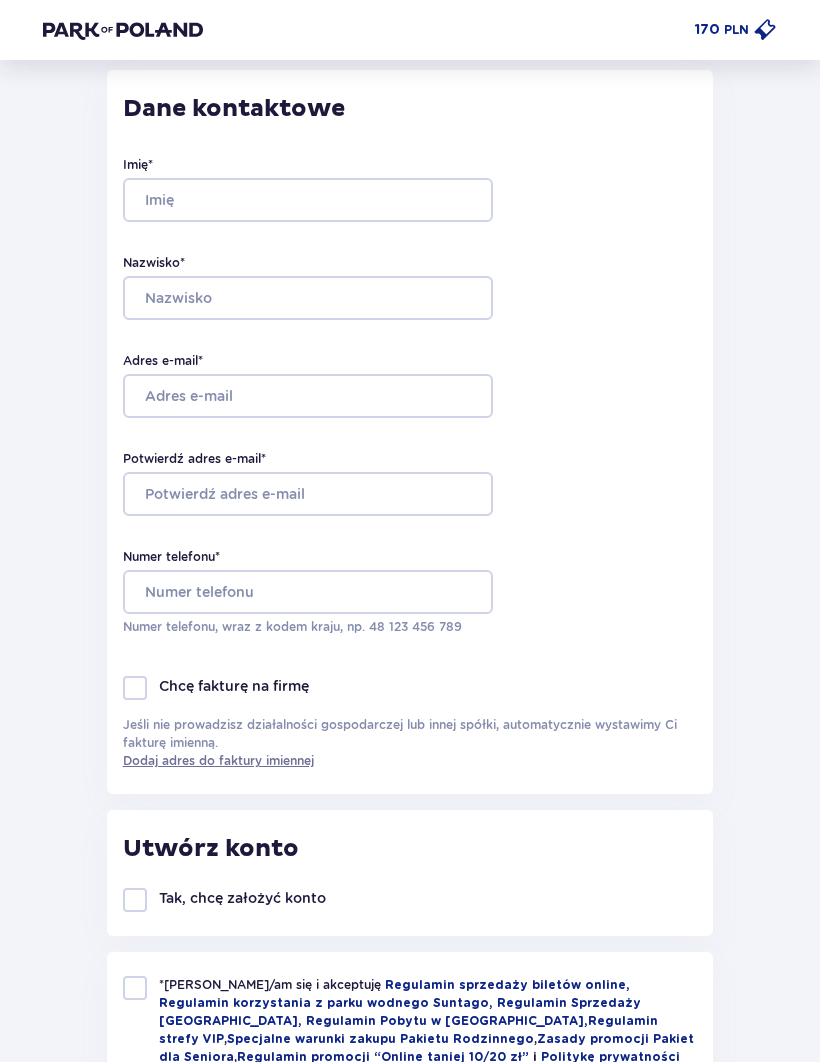 scroll, scrollTop: 0, scrollLeft: 0, axis: both 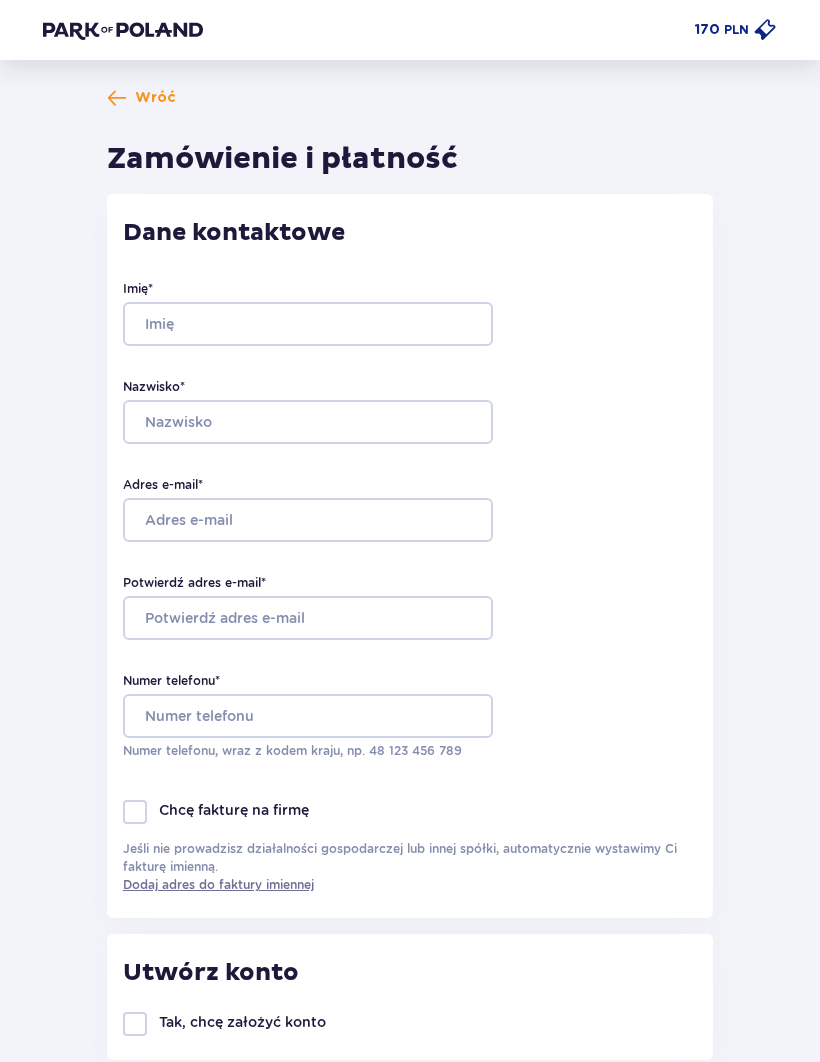 click on "Wróć" at bounding box center (155, 98) 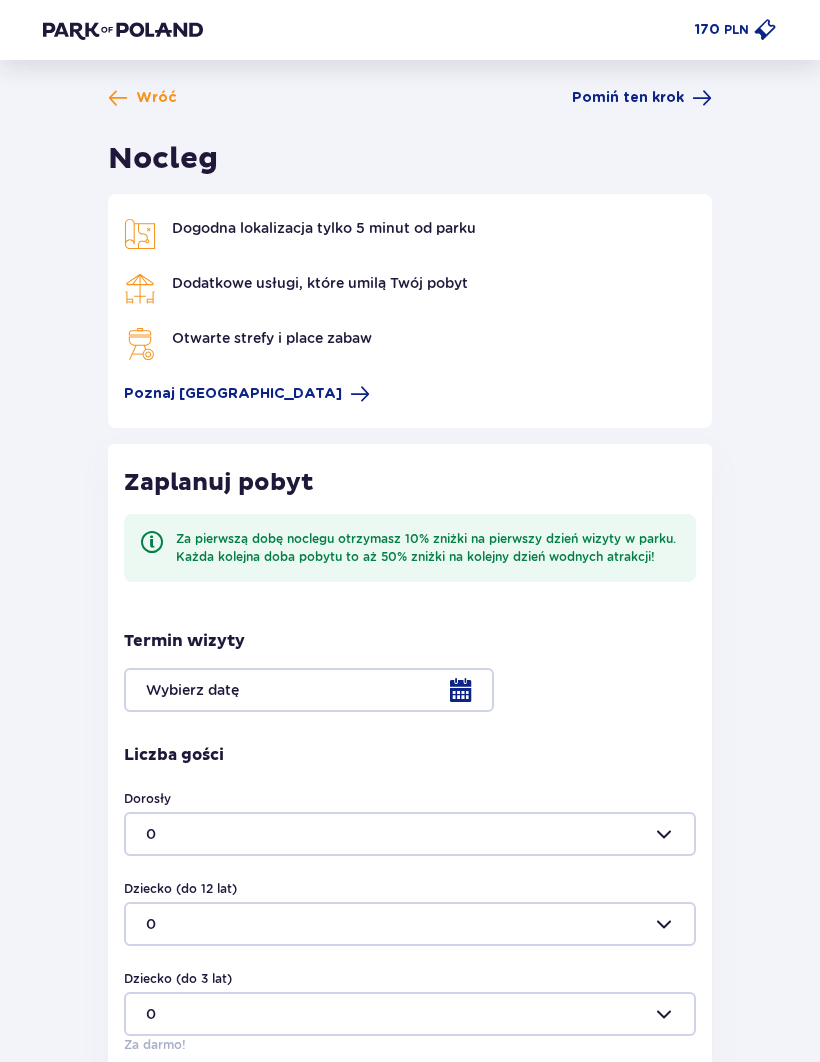 click on "Wróć" at bounding box center (156, 98) 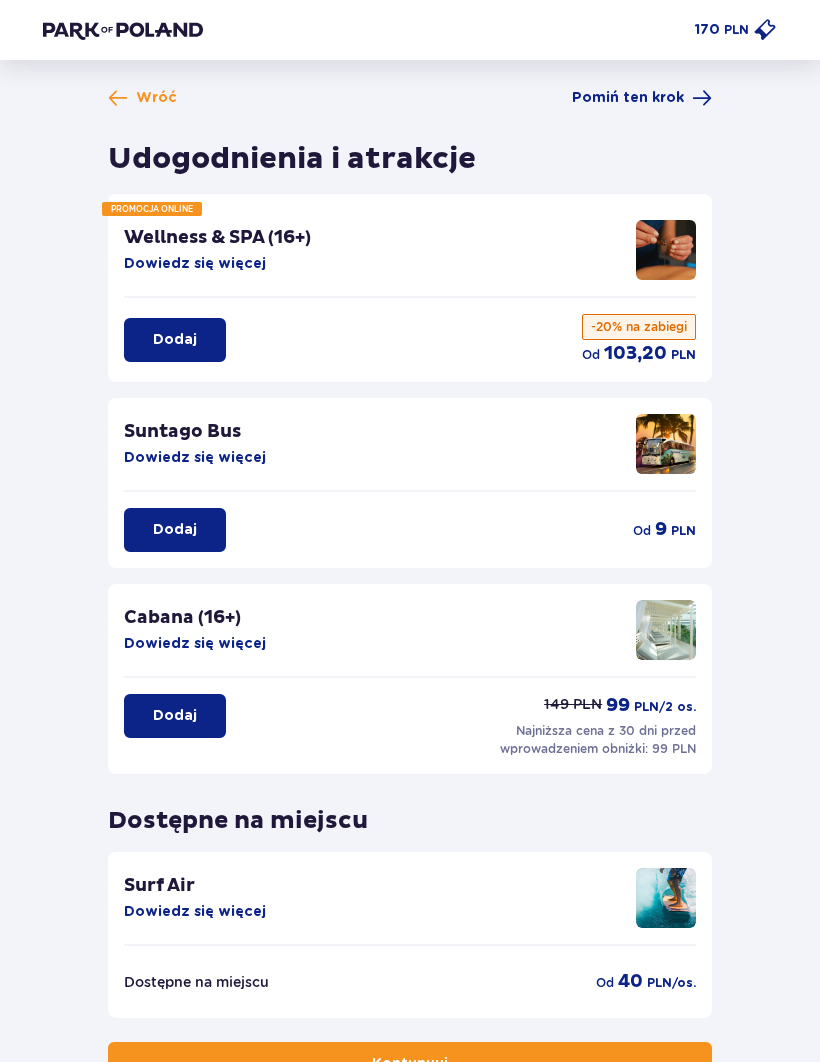 click on "Wróć" at bounding box center (156, 98) 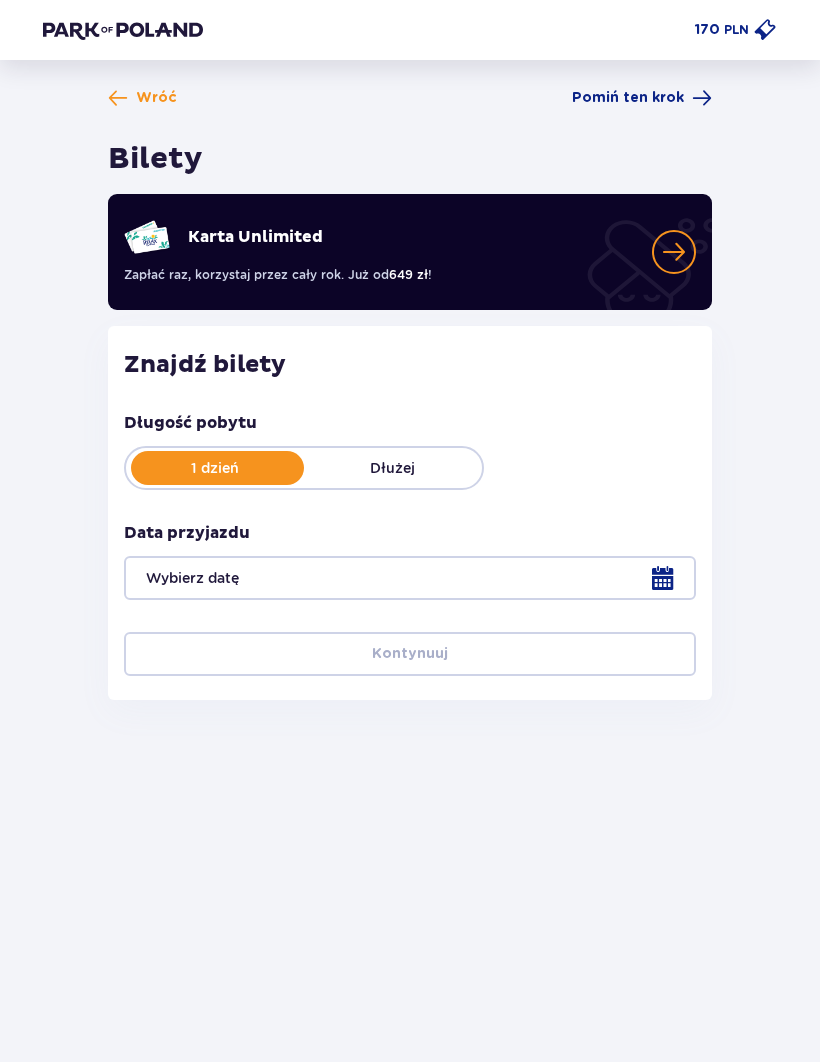 click on "Wróć" at bounding box center (156, 98) 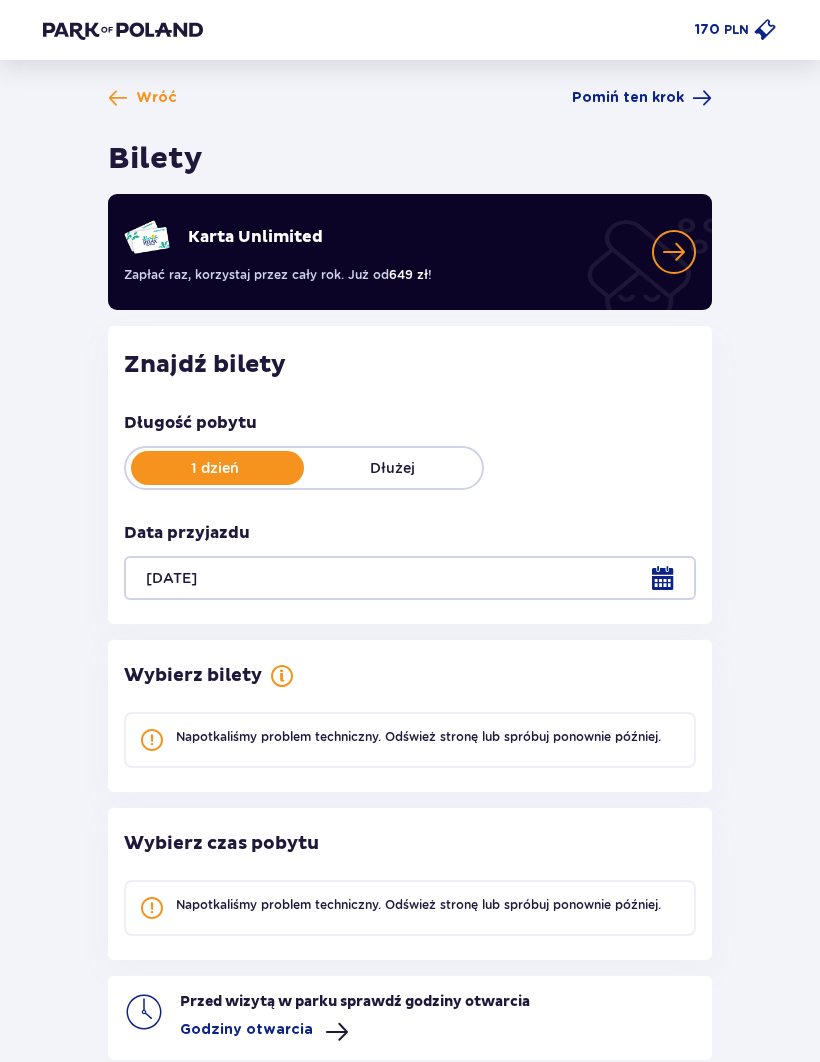 click on "Wróć" at bounding box center (156, 98) 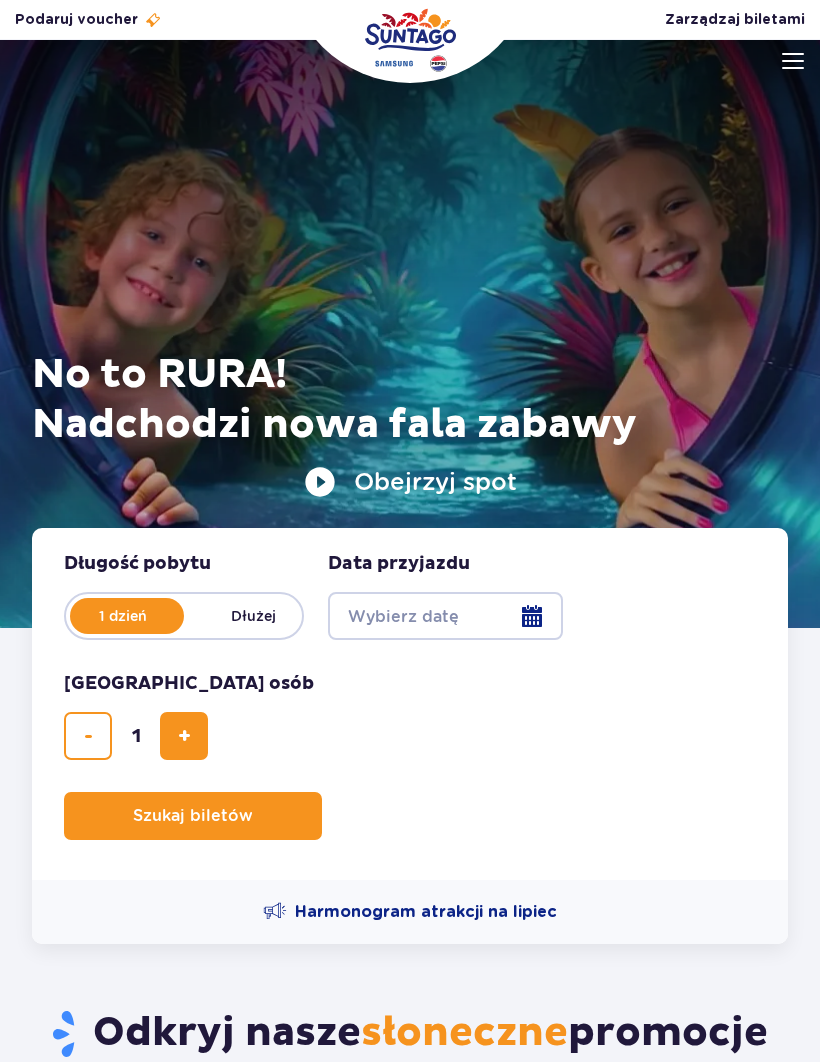 scroll, scrollTop: 0, scrollLeft: 0, axis: both 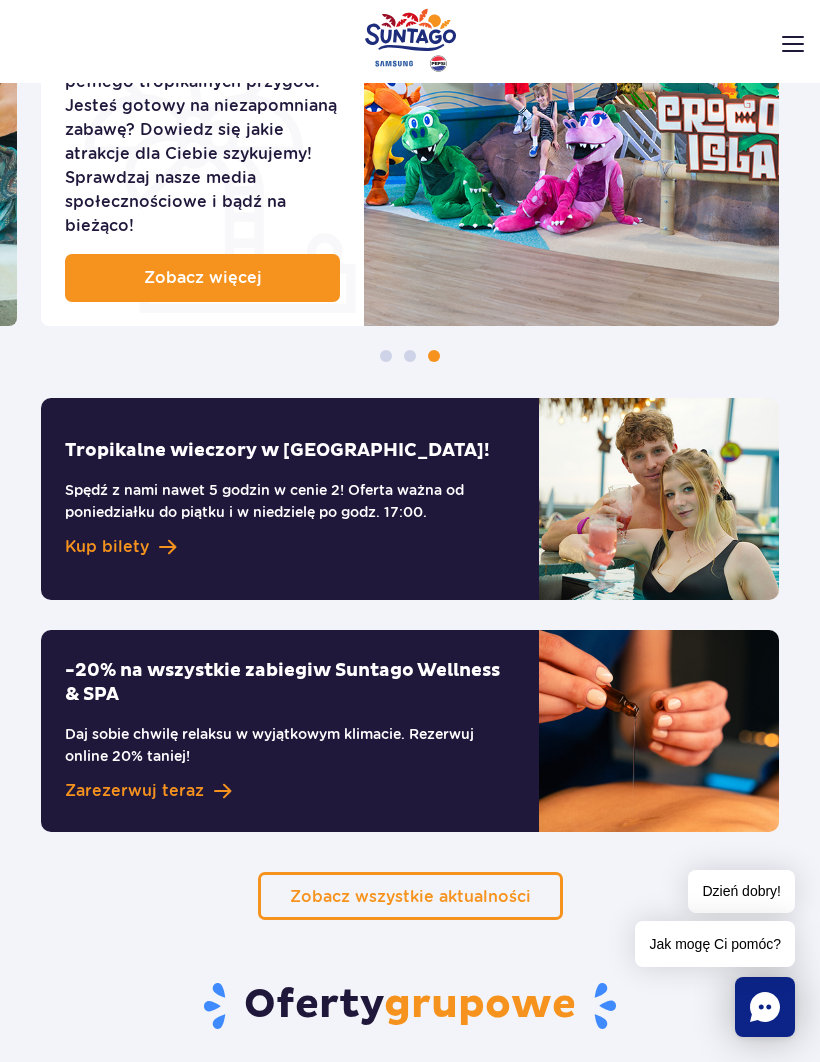 click on "Kup bilety" at bounding box center [107, 547] 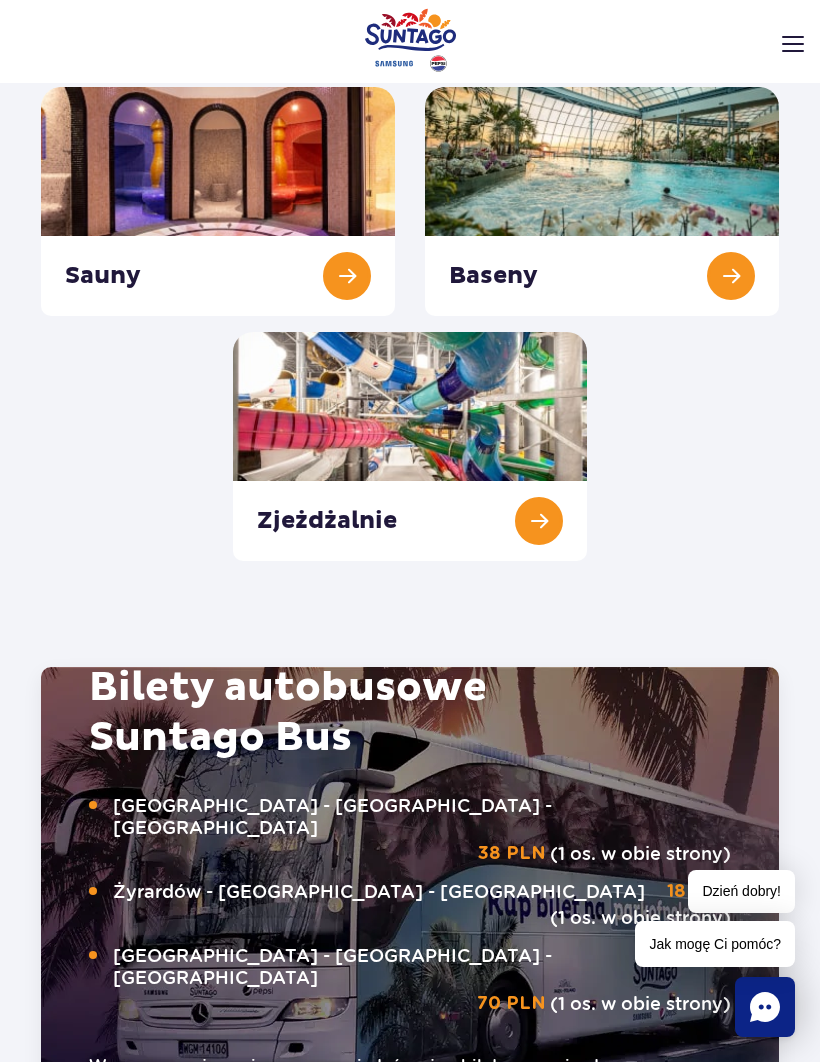 scroll, scrollTop: 2855, scrollLeft: 0, axis: vertical 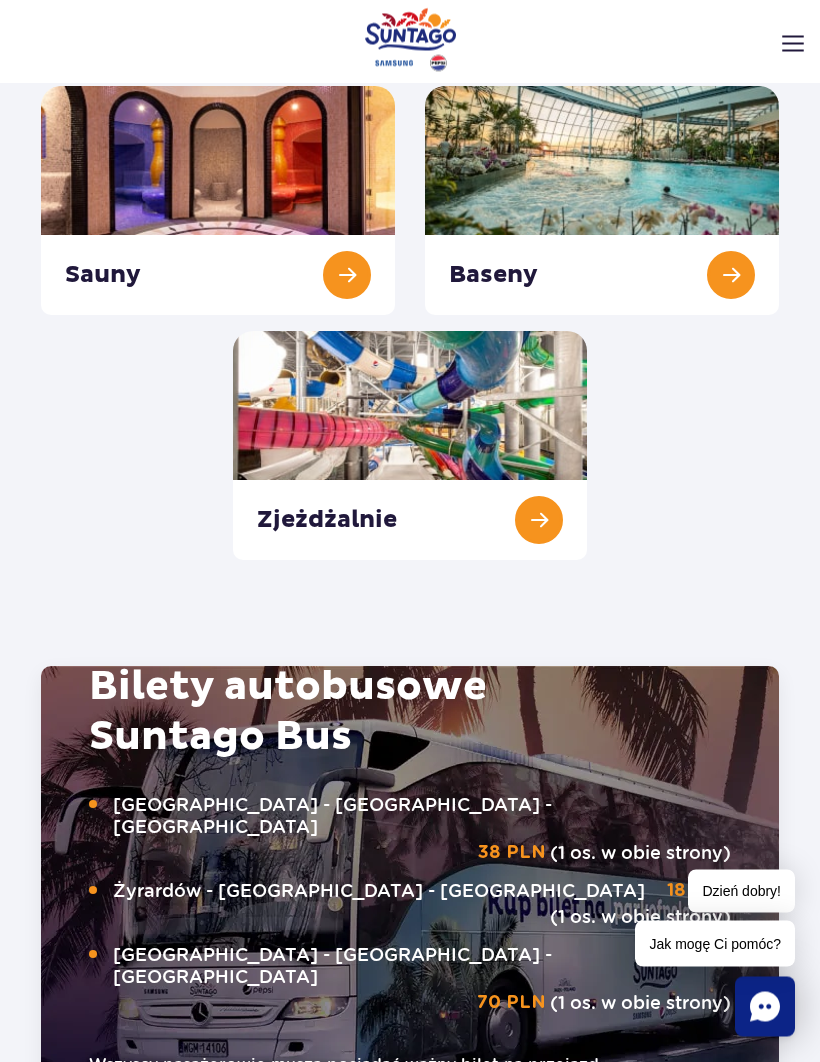 click at bounding box center (602, 201) 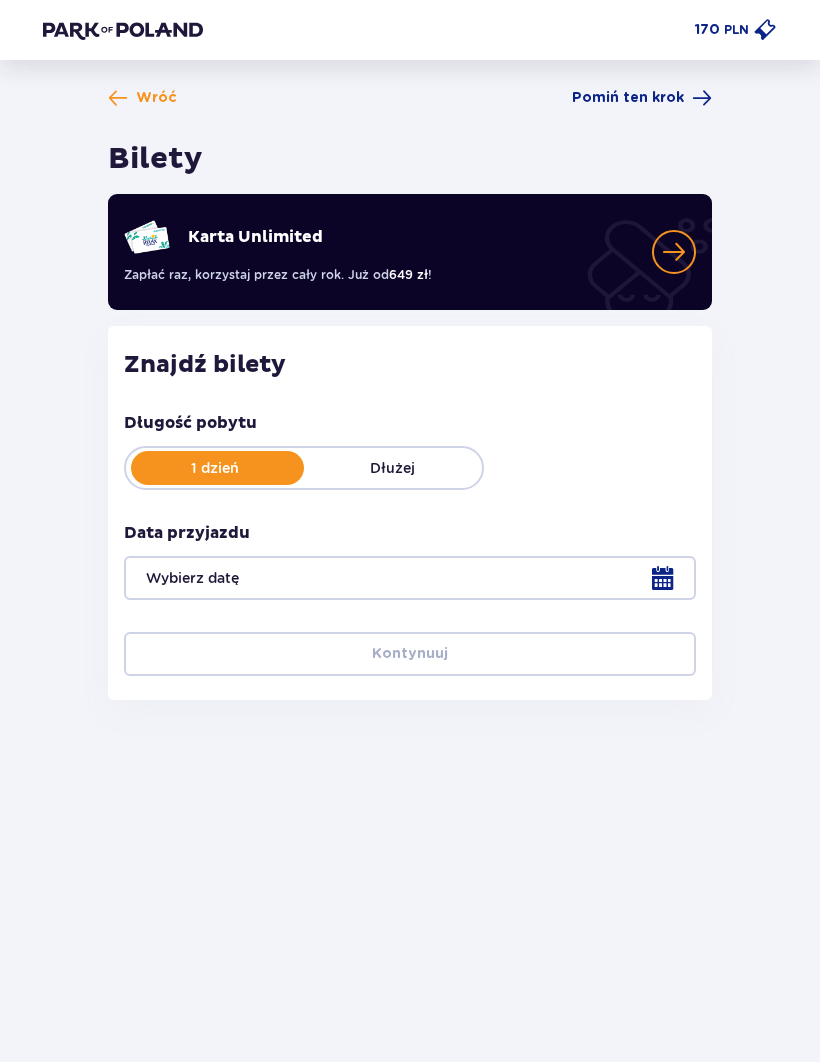 scroll, scrollTop: 75, scrollLeft: 0, axis: vertical 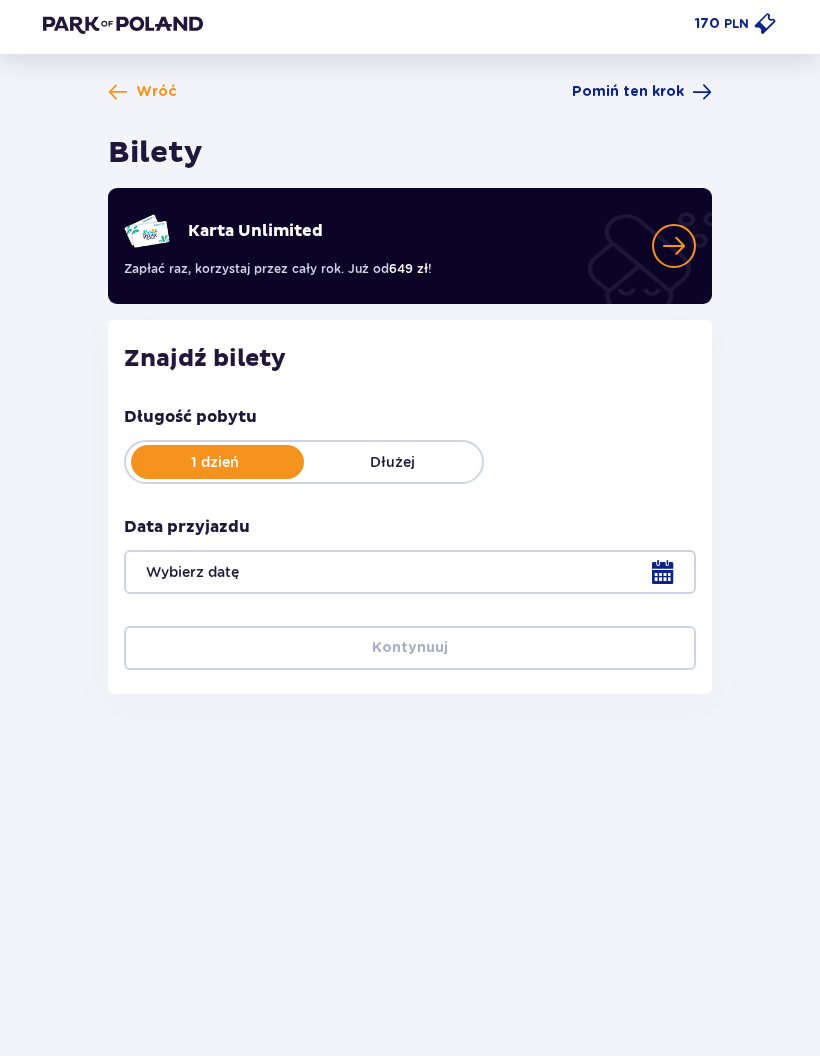 type on "24.07.25" 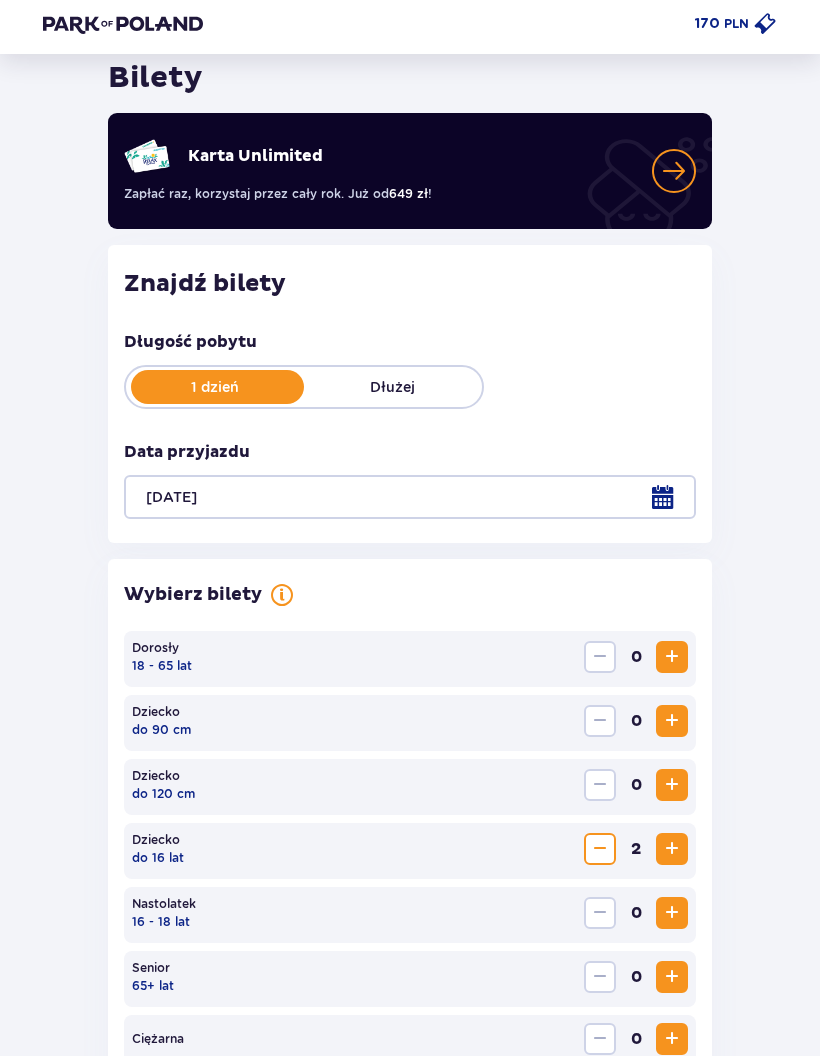 scroll, scrollTop: 71, scrollLeft: 0, axis: vertical 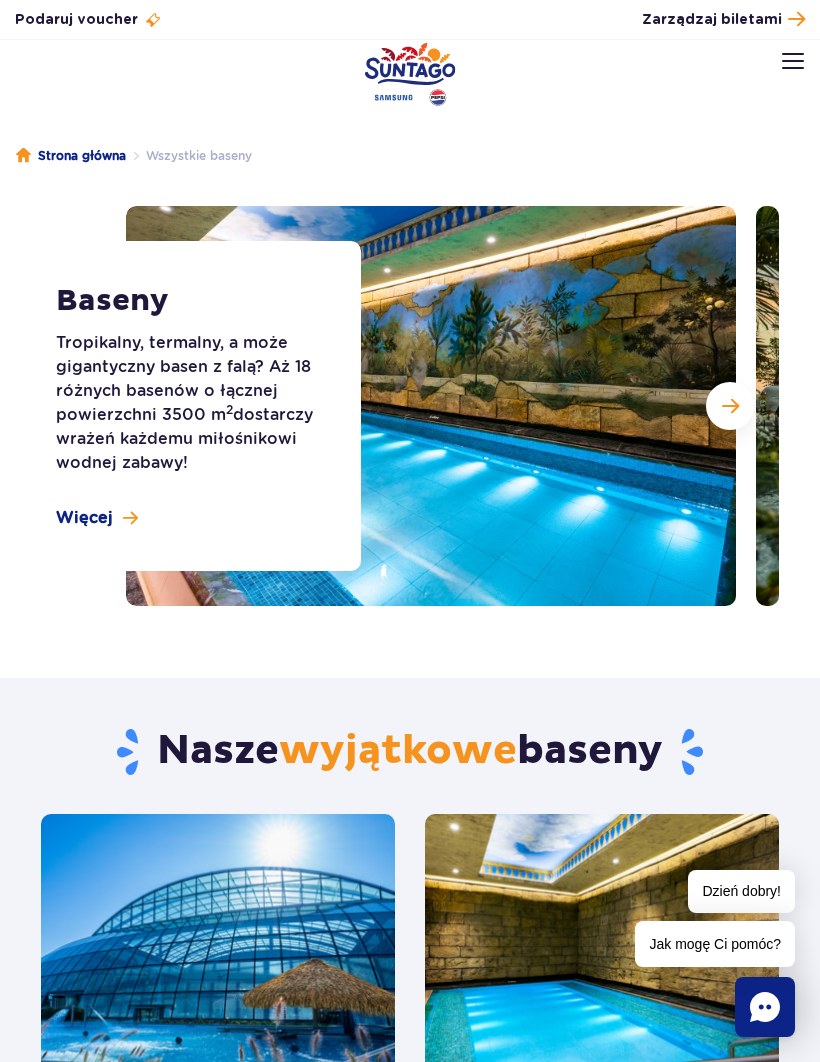 click at bounding box center (730, 406) 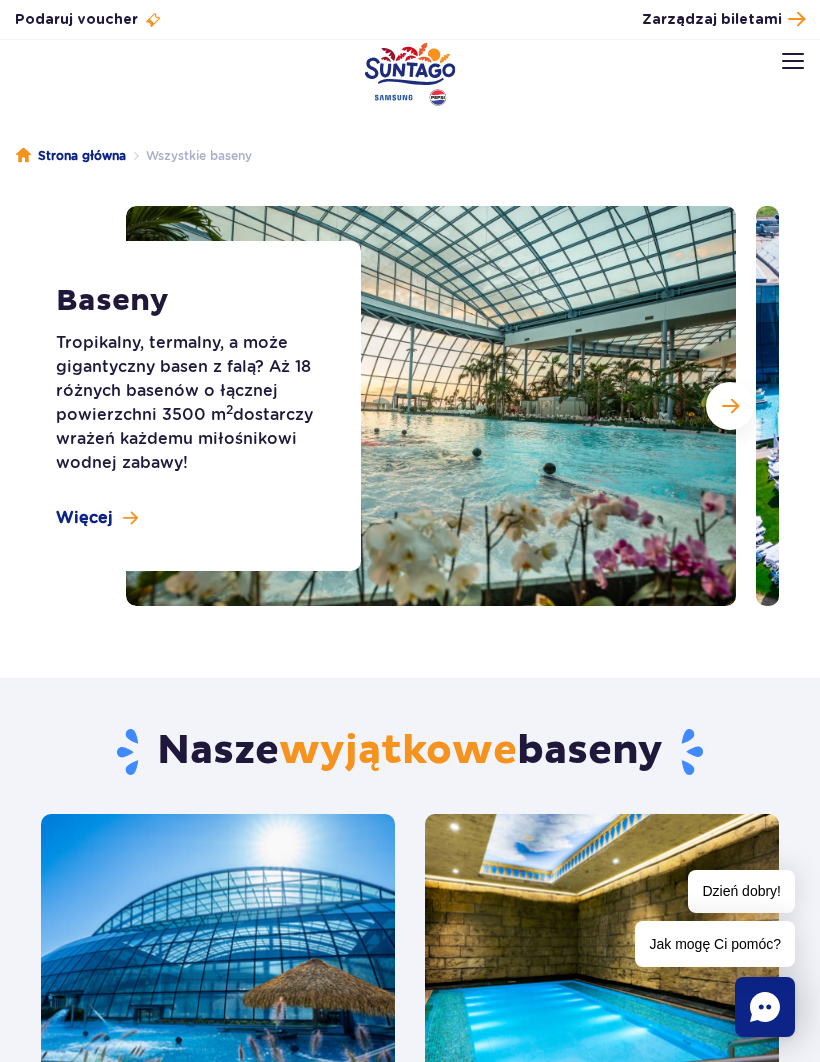click at bounding box center [730, 406] 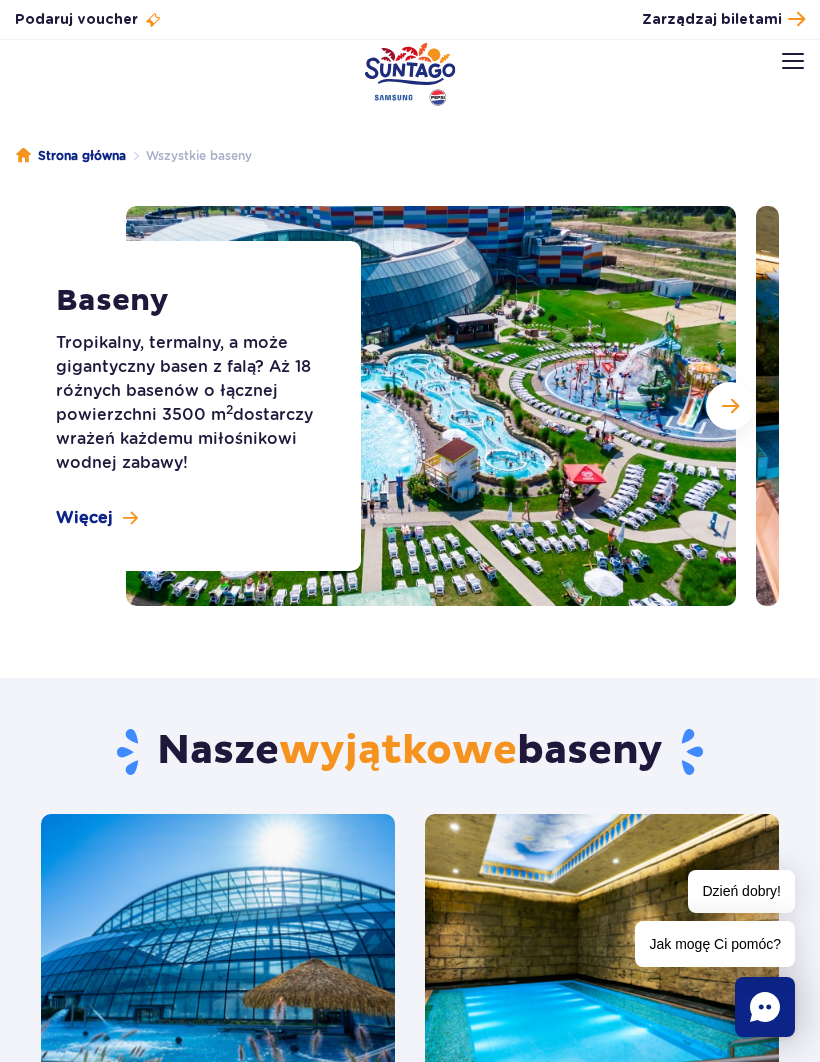 click at bounding box center (730, 406) 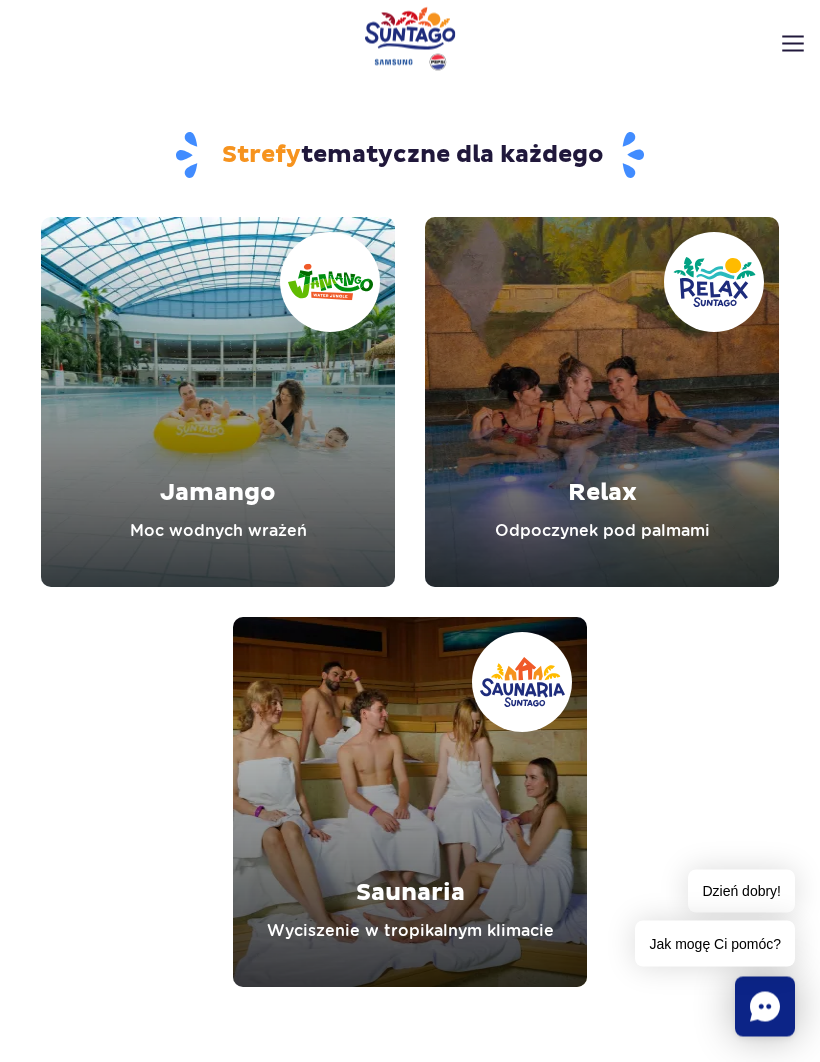 scroll, scrollTop: 6183, scrollLeft: 0, axis: vertical 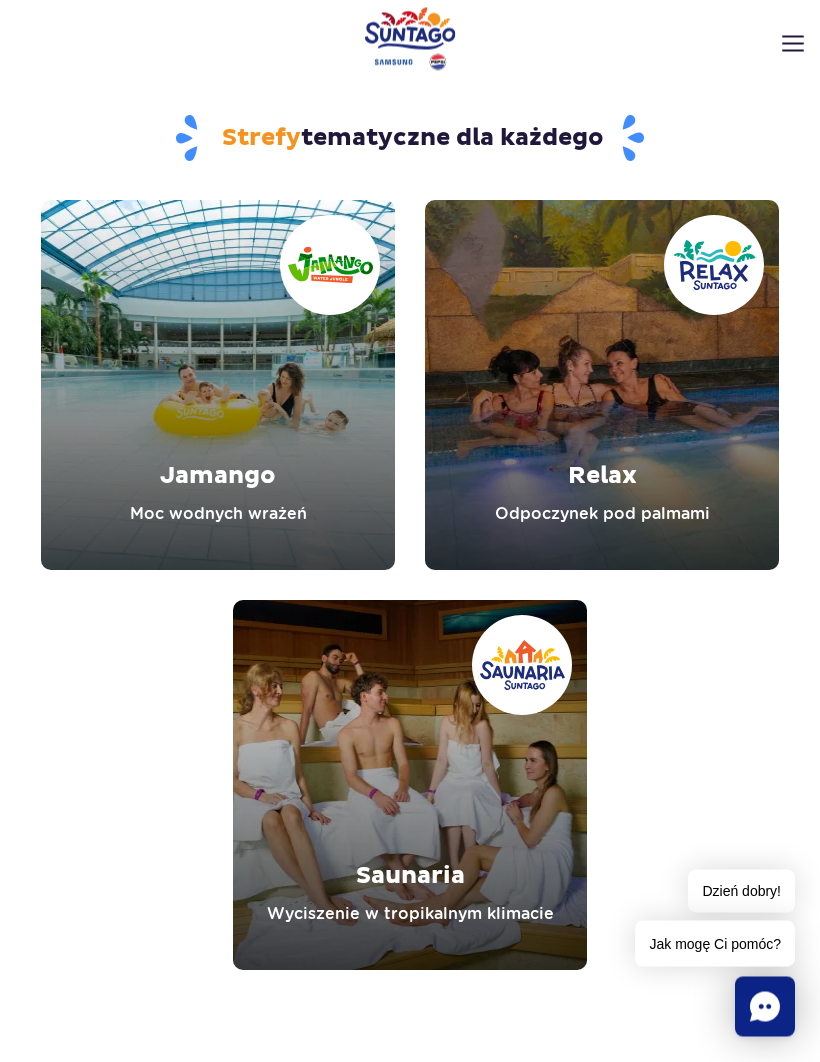 click at bounding box center [218, 386] 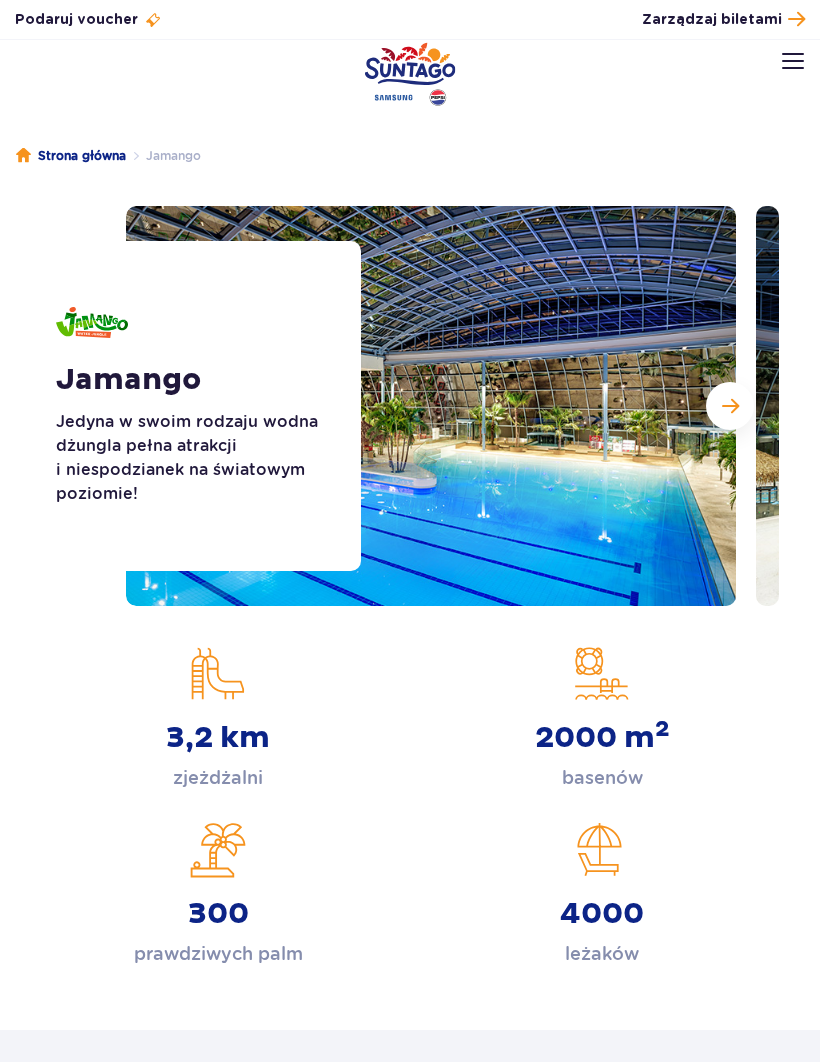 scroll, scrollTop: 0, scrollLeft: 0, axis: both 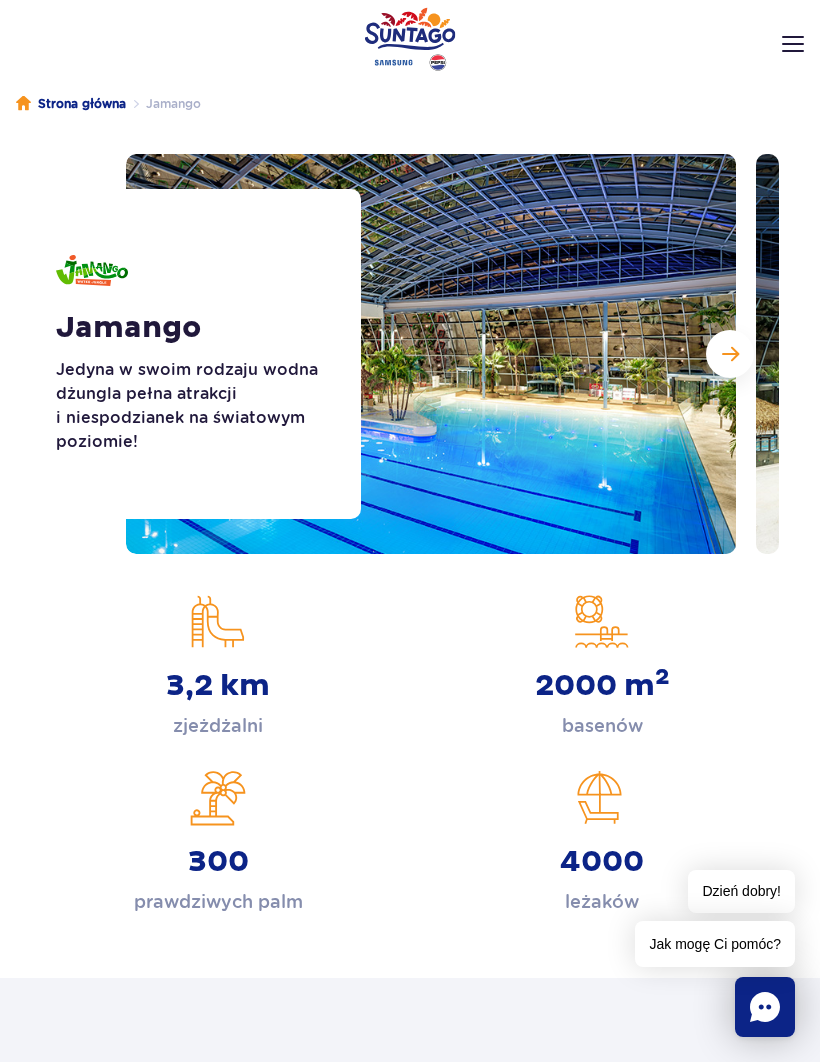 click at bounding box center (730, 354) 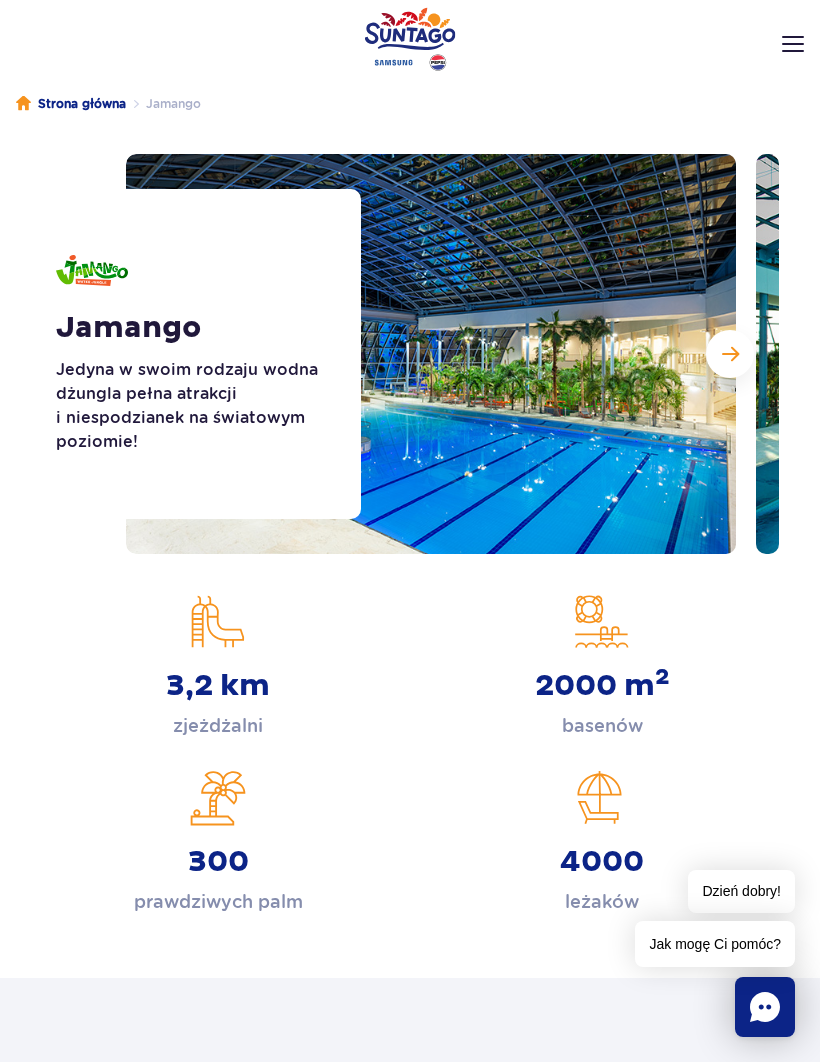click at bounding box center [730, 354] 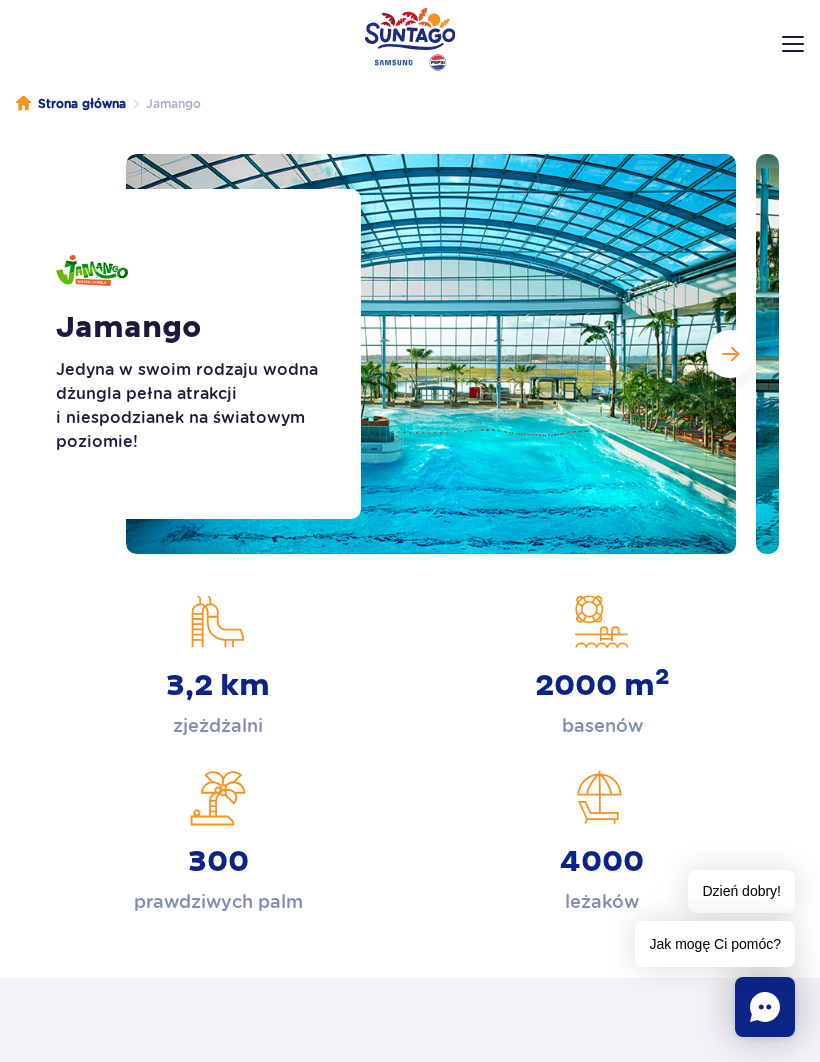 click at bounding box center (730, 354) 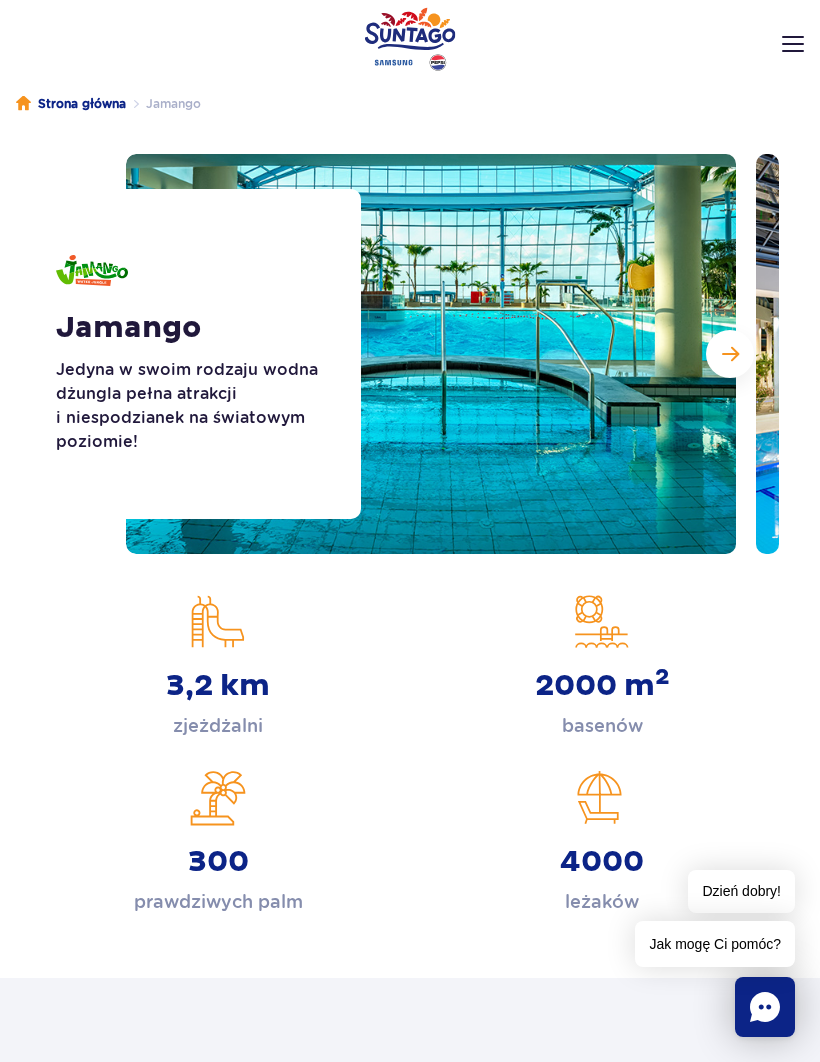 click at bounding box center [730, 354] 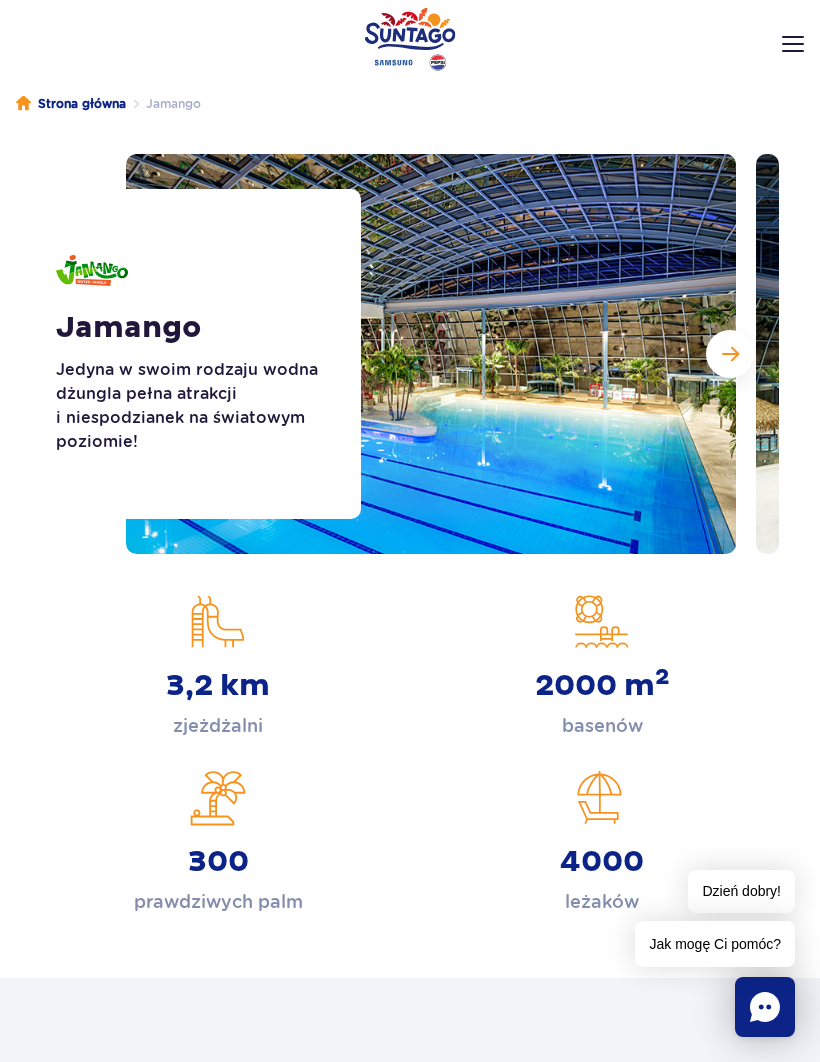 click at bounding box center [730, 354] 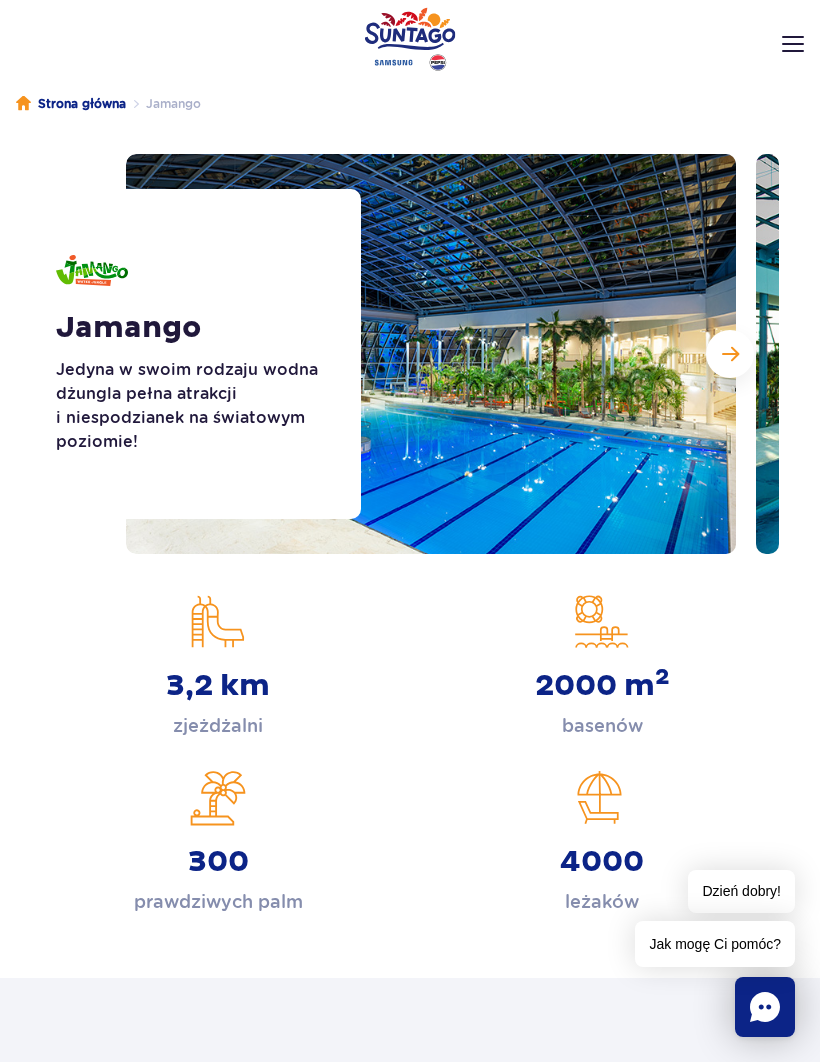 click at bounding box center [431, 354] 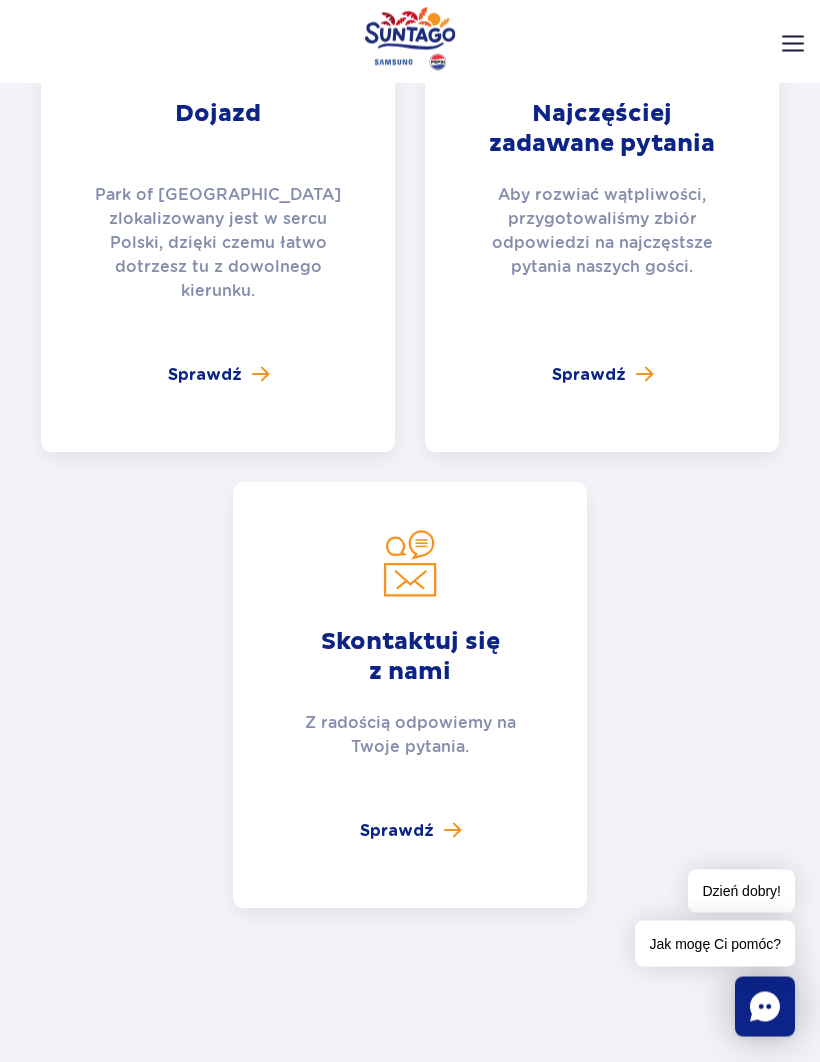 scroll, scrollTop: 4477, scrollLeft: 0, axis: vertical 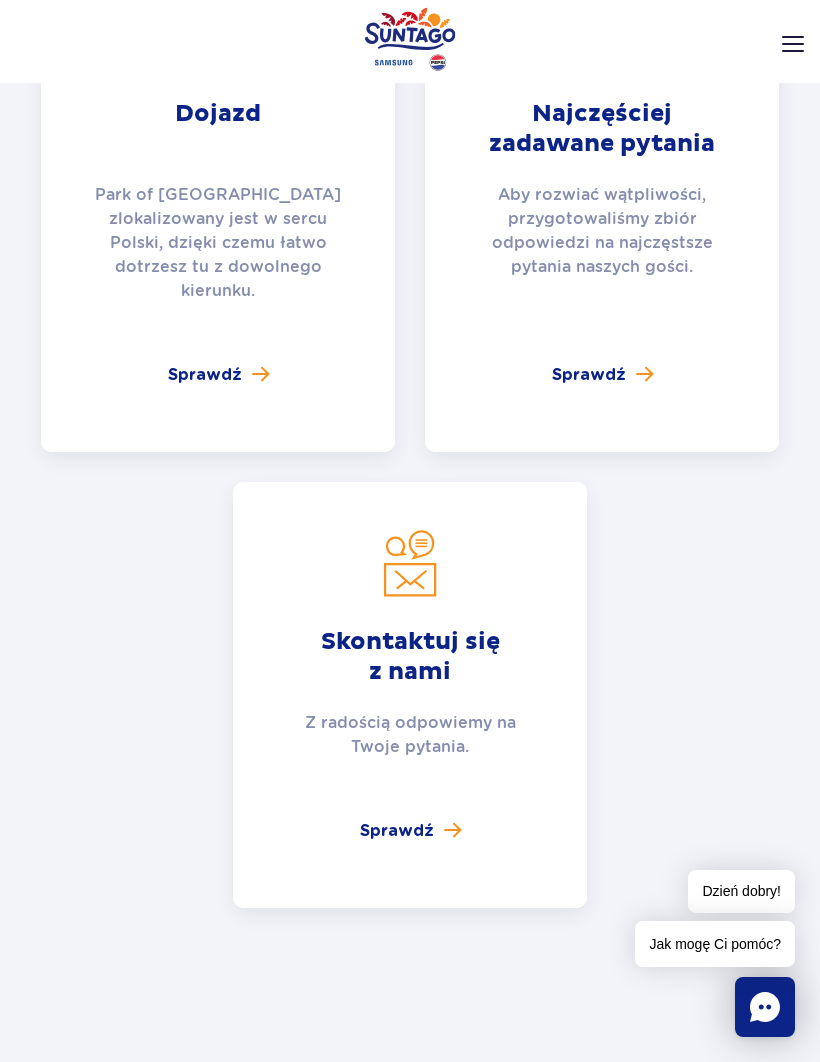 click on "Sprawdź" at bounding box center [205, 375] 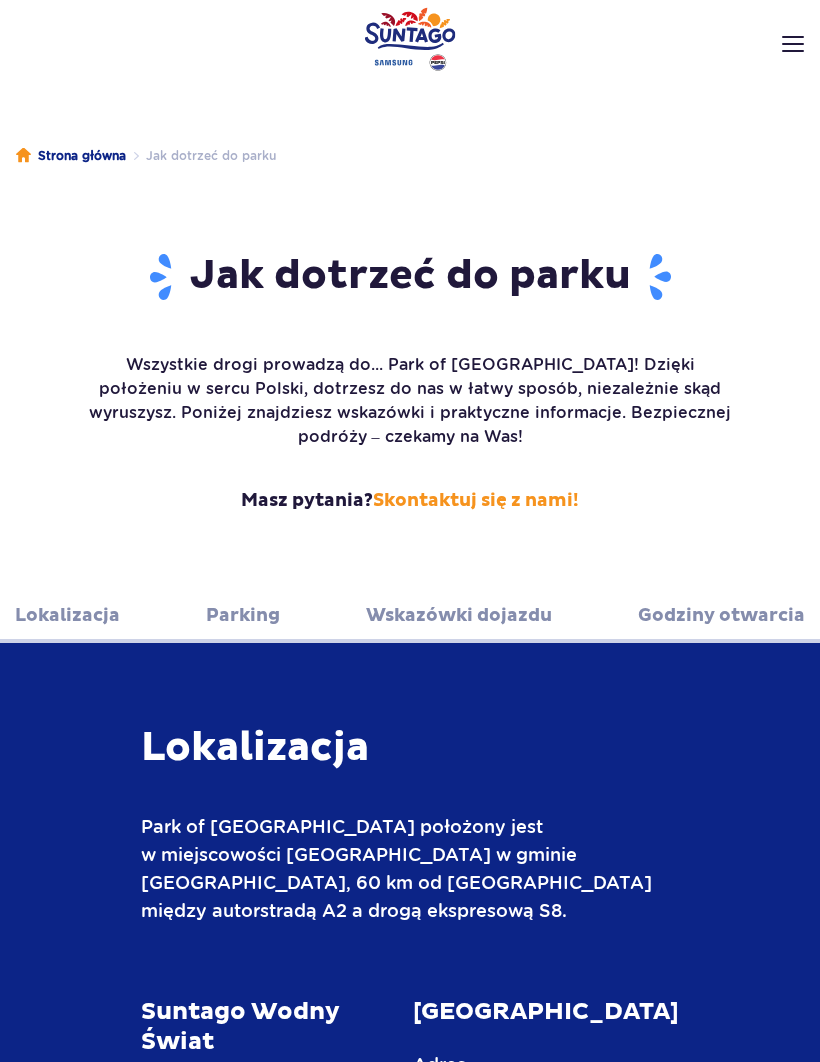 scroll, scrollTop: 2704, scrollLeft: 0, axis: vertical 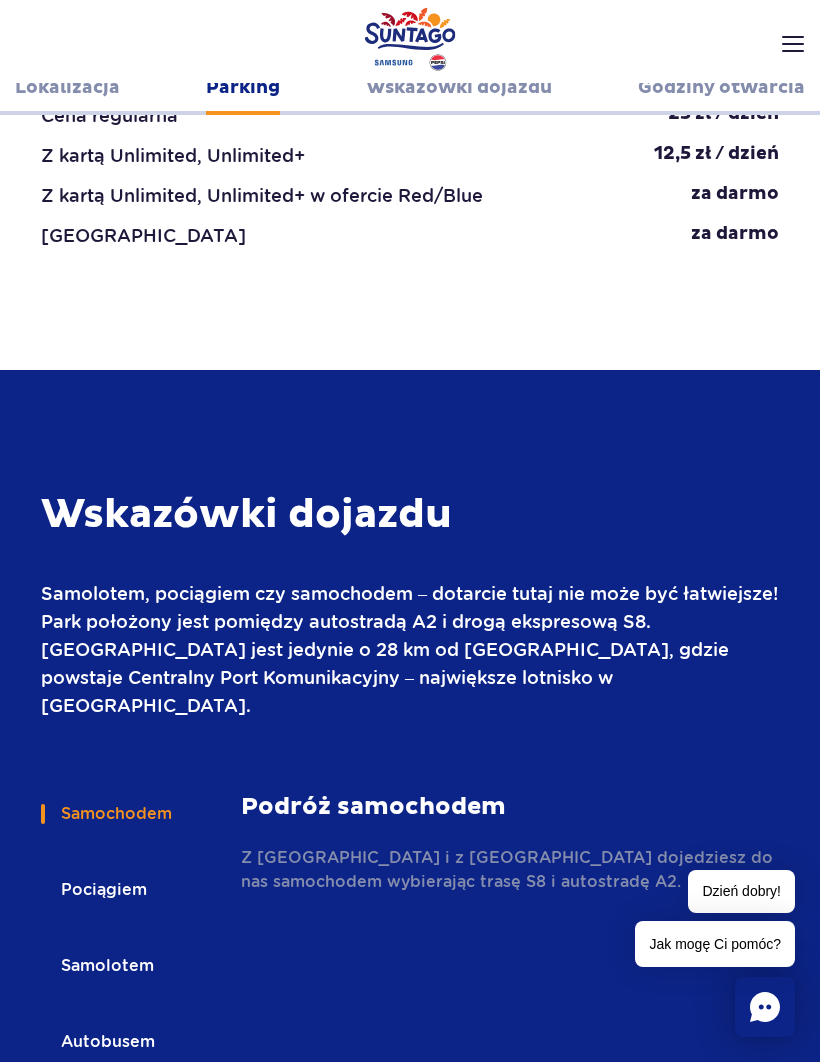 click on "Godziny otwarcia
PL PL UA EN PL
Moje  konto
Zarządzaj  biletami
Aktualny ruch w parku
Atrakcje
Zjeżdżalnie
Aster
Rainbow
Narval
Więcej
Baseny Sauny" at bounding box center [410, 84] 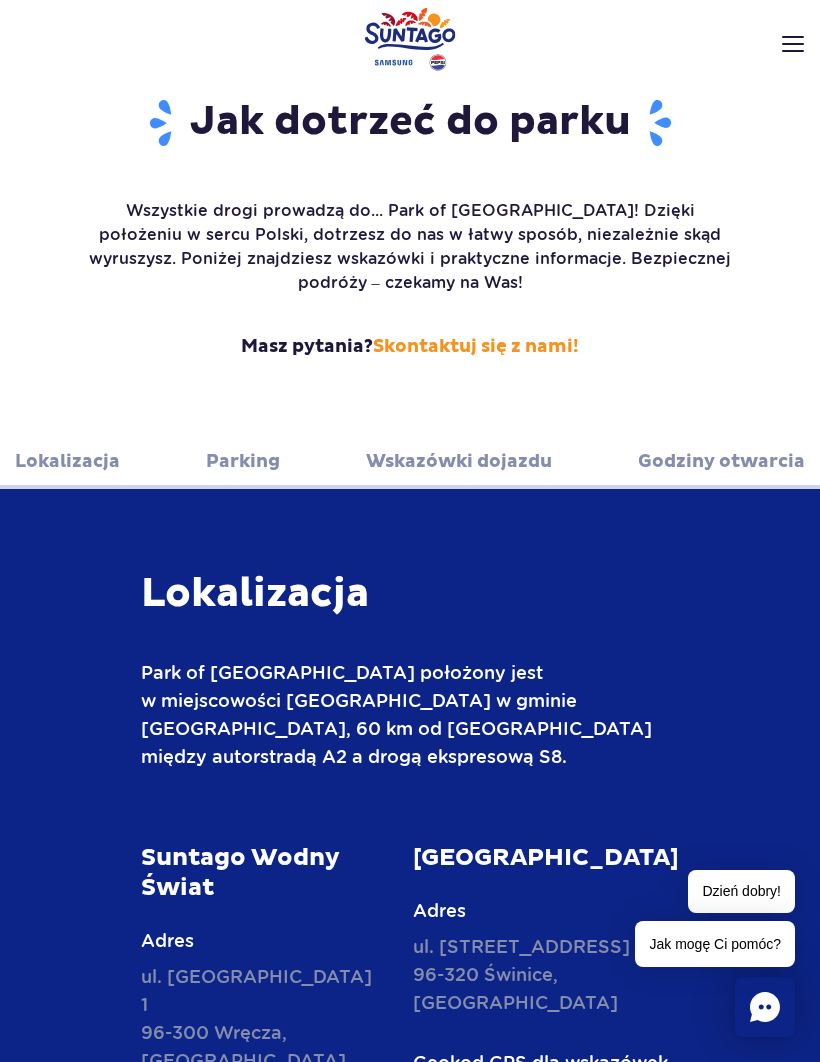 scroll, scrollTop: 0, scrollLeft: 0, axis: both 